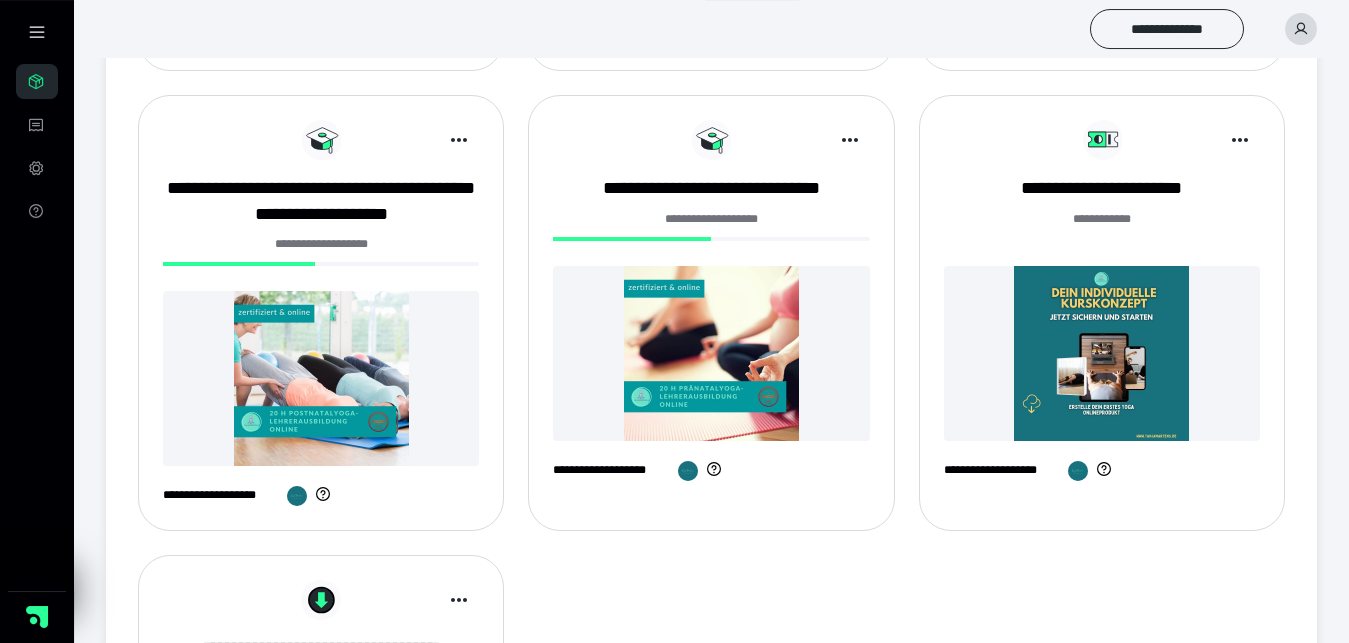 scroll, scrollTop: 510, scrollLeft: 0, axis: vertical 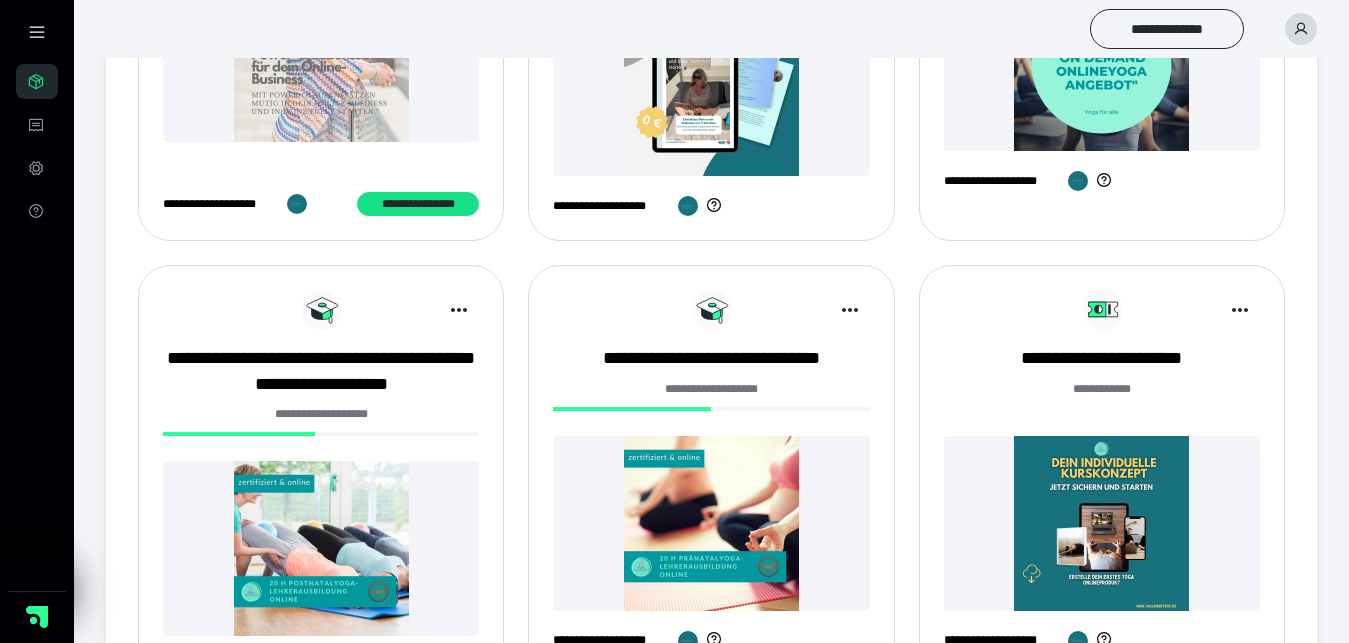 click at bounding box center (711, 523) 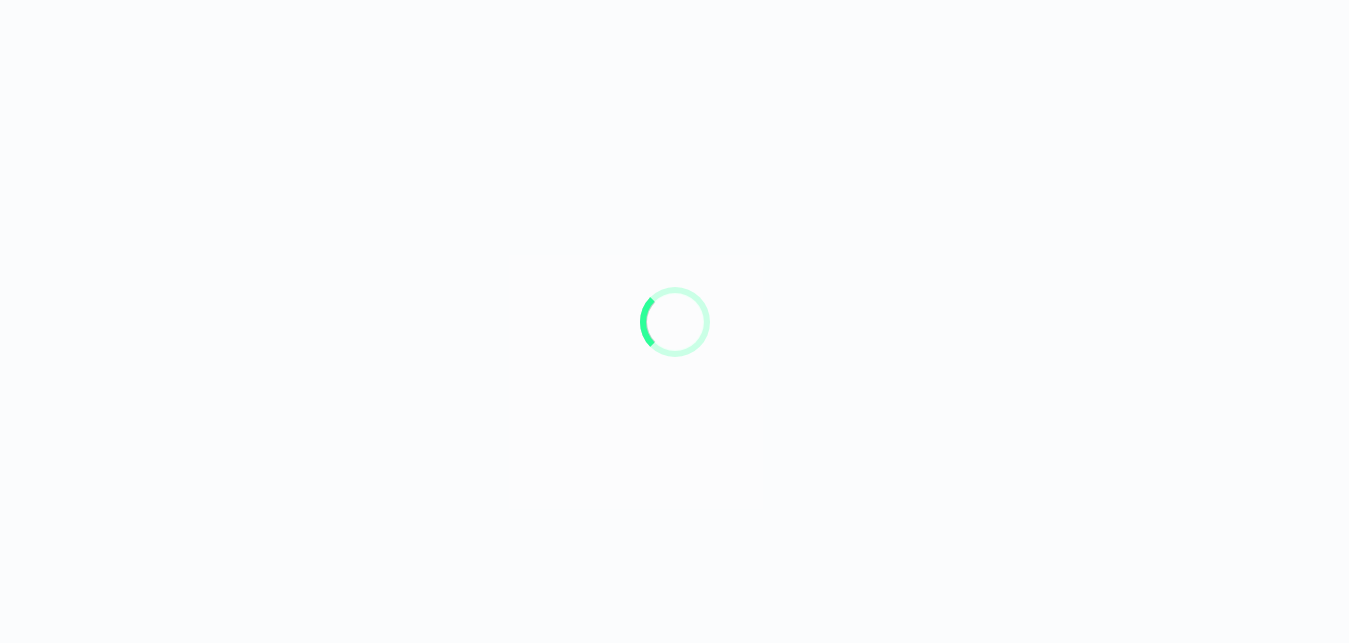 scroll, scrollTop: 0, scrollLeft: 0, axis: both 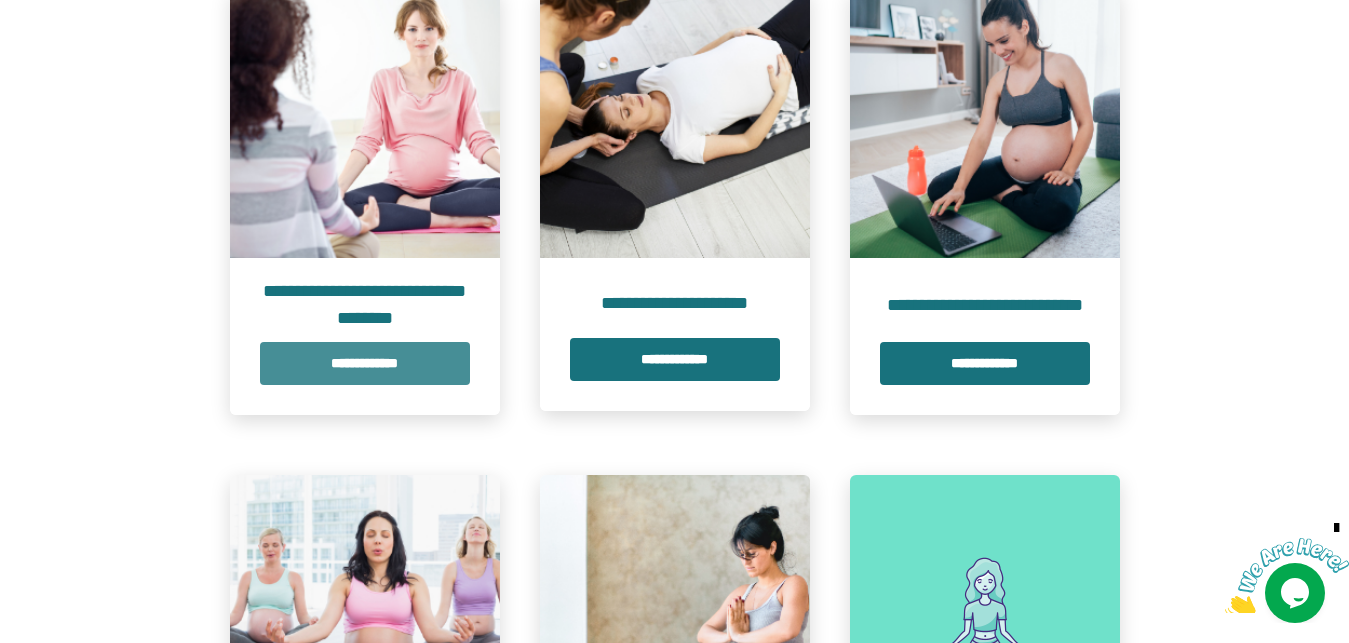 click on "**********" at bounding box center (365, 363) 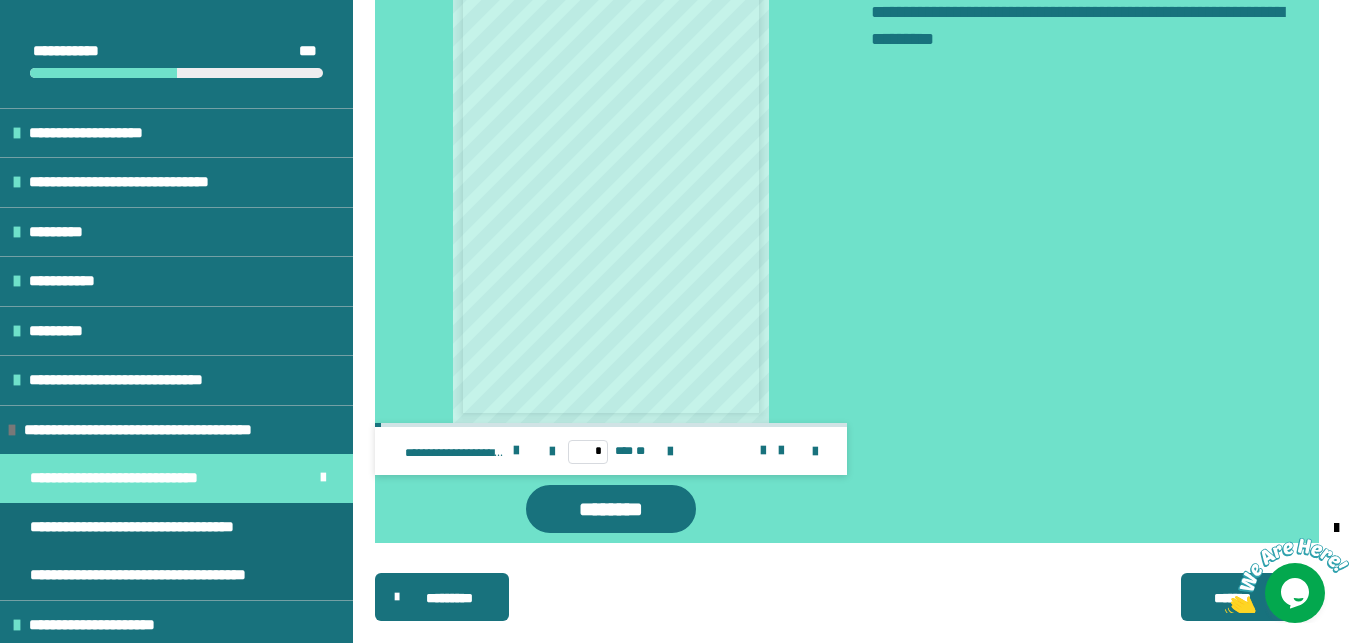 scroll, scrollTop: 1924, scrollLeft: 0, axis: vertical 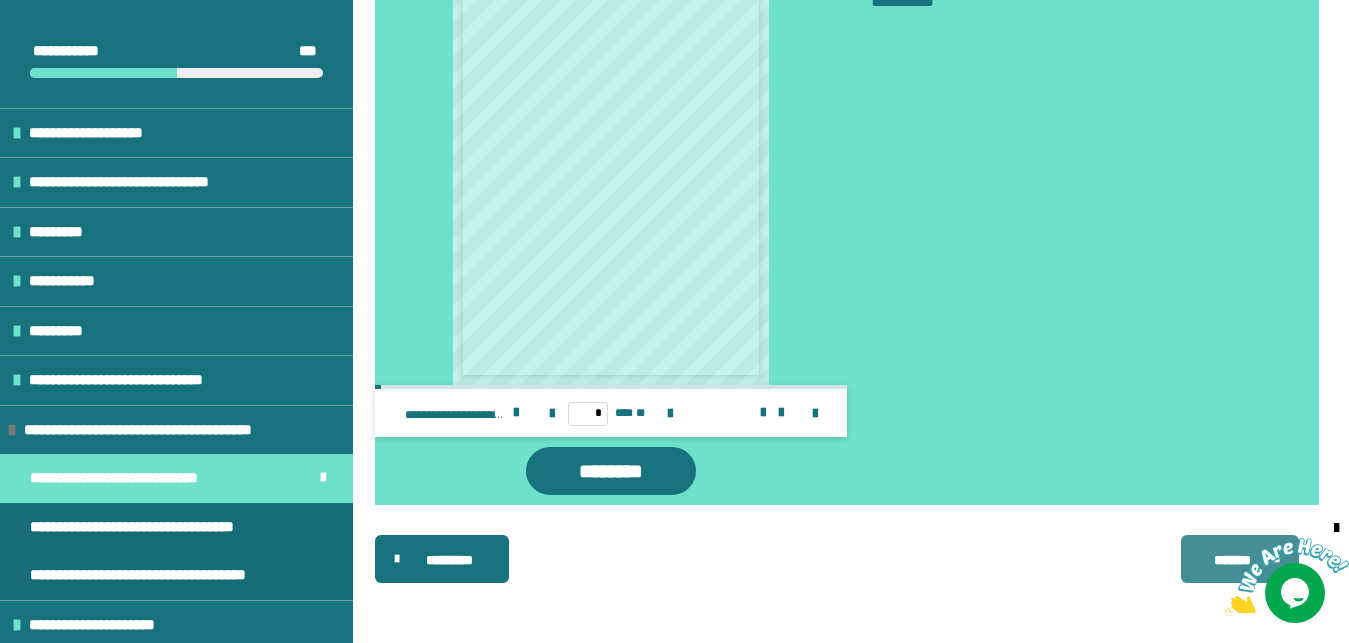 click on "*******" at bounding box center (1233, 560) 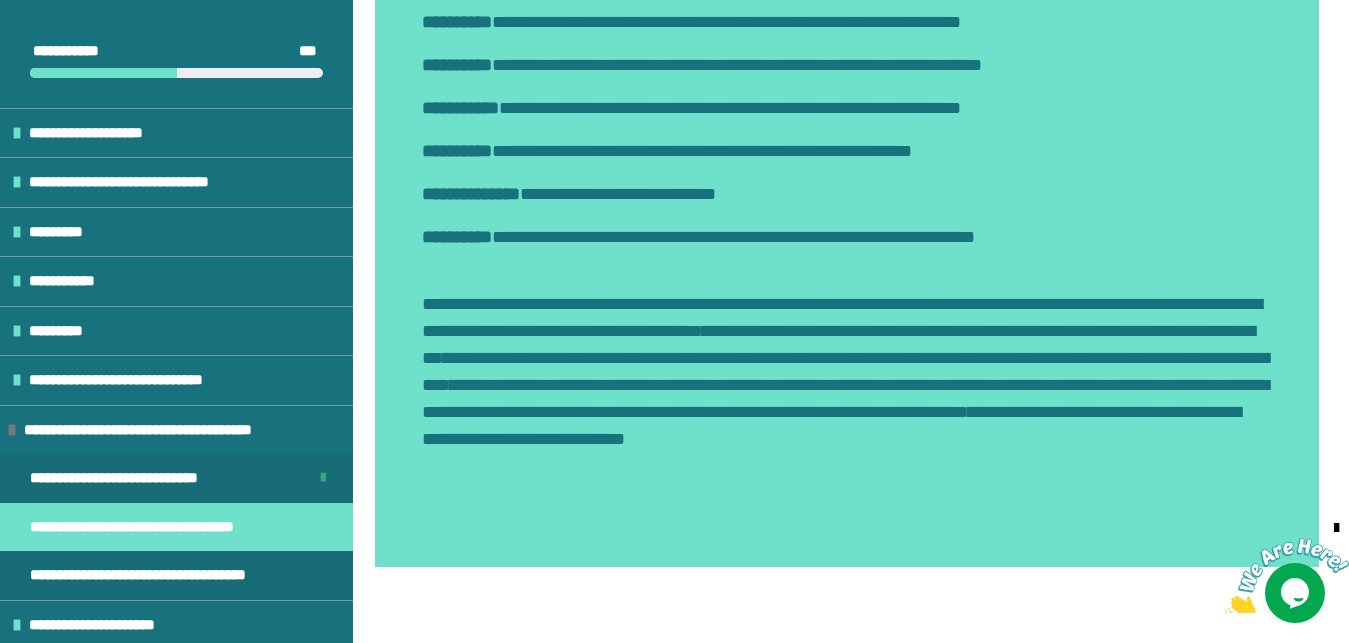 scroll, scrollTop: 2476, scrollLeft: 0, axis: vertical 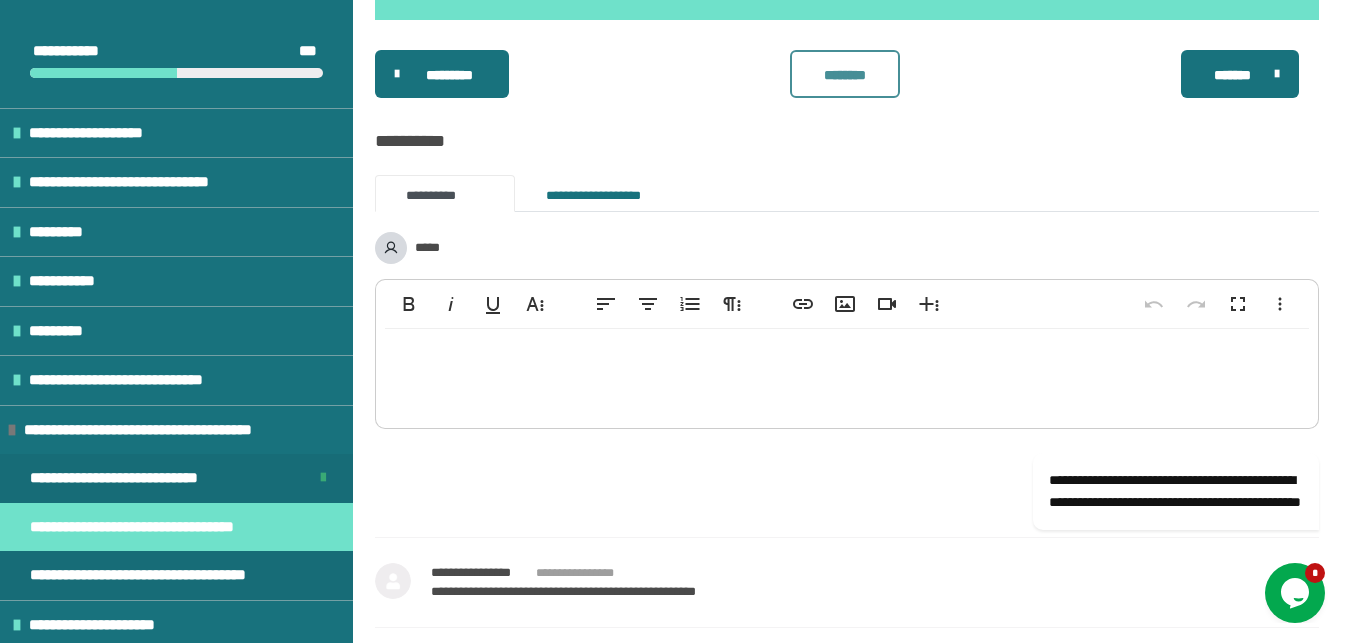 click on "********" at bounding box center (845, 74) 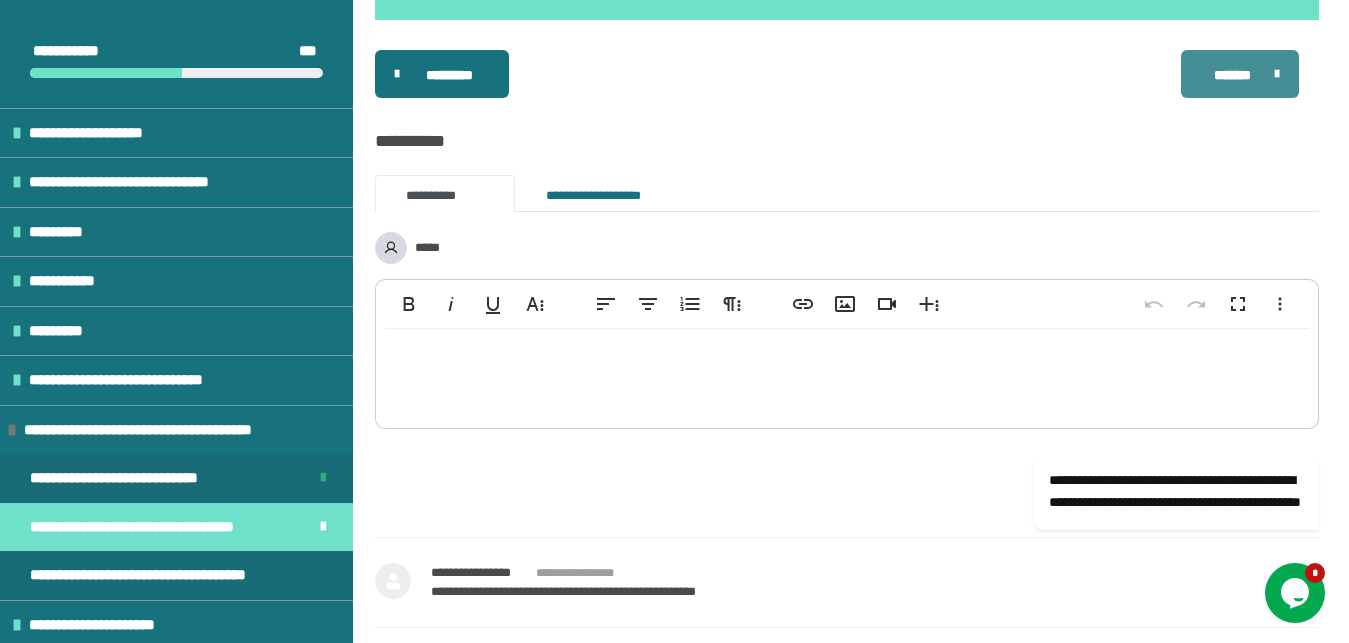 click on "*******" at bounding box center [1233, 75] 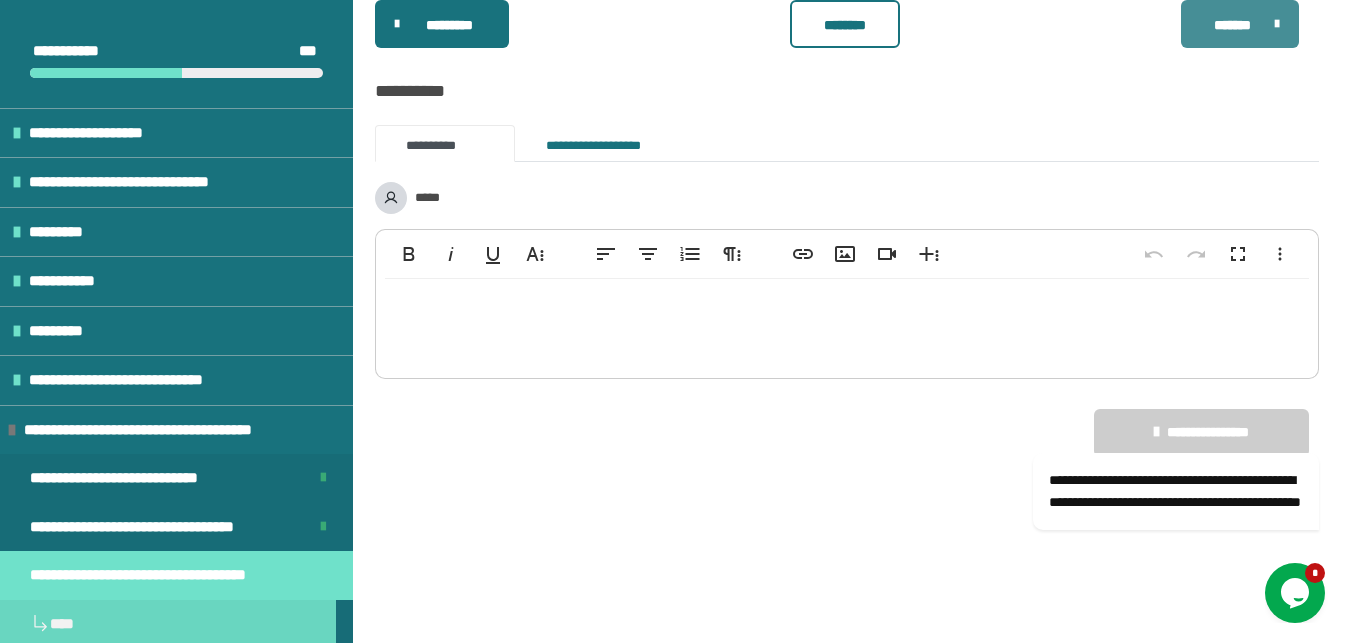 scroll, scrollTop: 431, scrollLeft: 0, axis: vertical 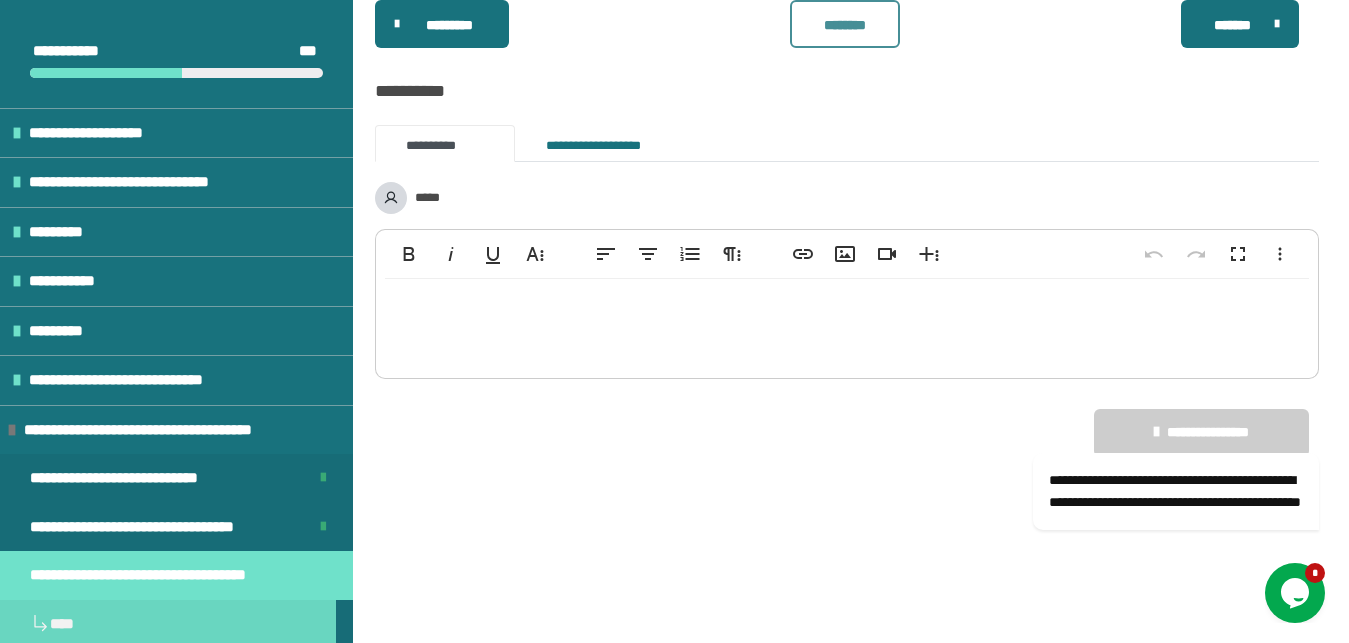 click on "********" at bounding box center (845, 24) 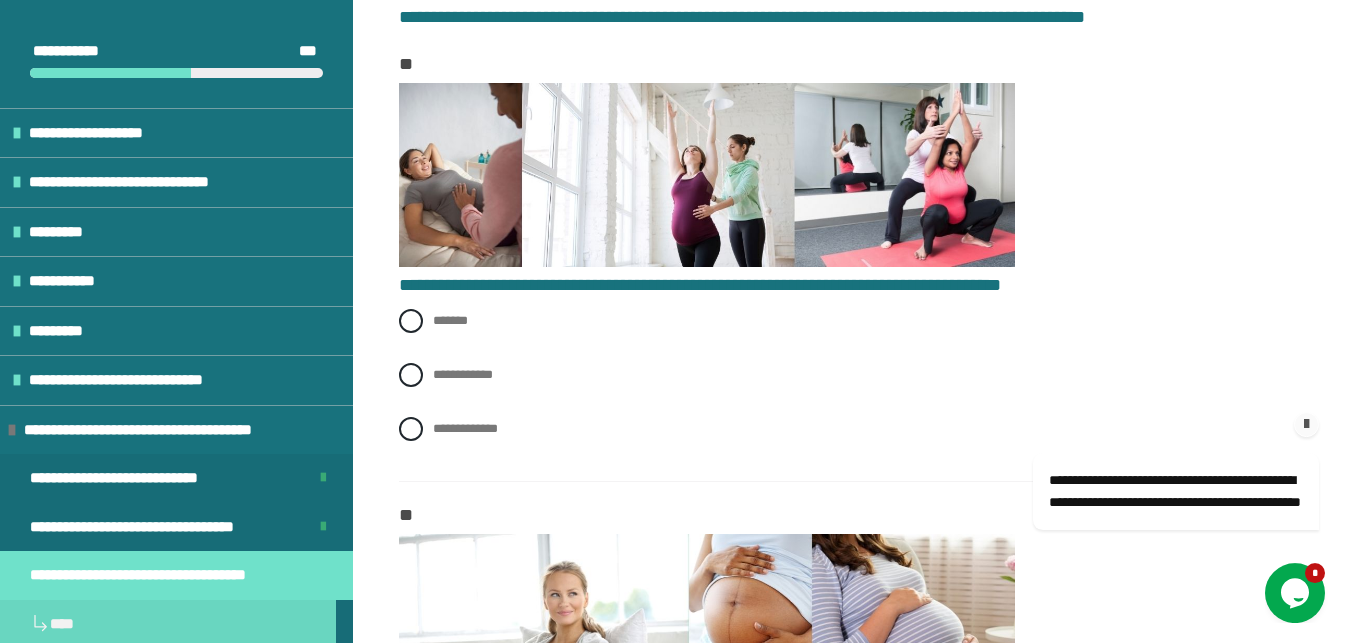 scroll, scrollTop: 714, scrollLeft: 0, axis: vertical 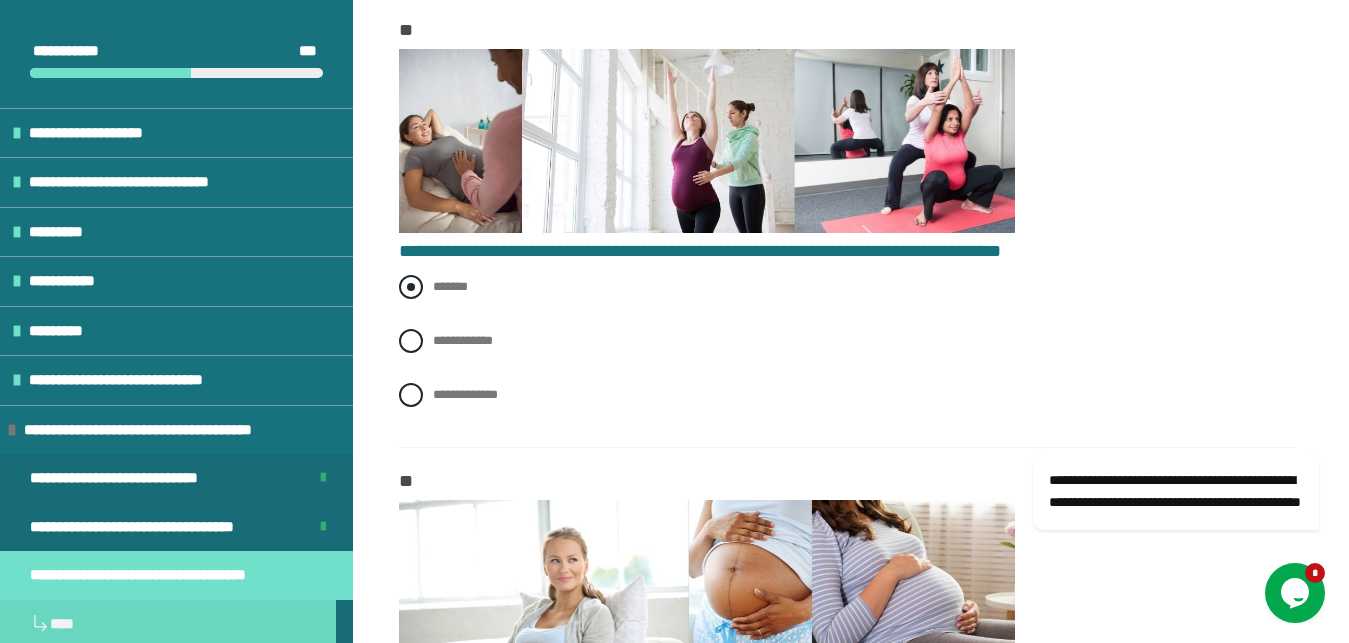 click at bounding box center (411, 287) 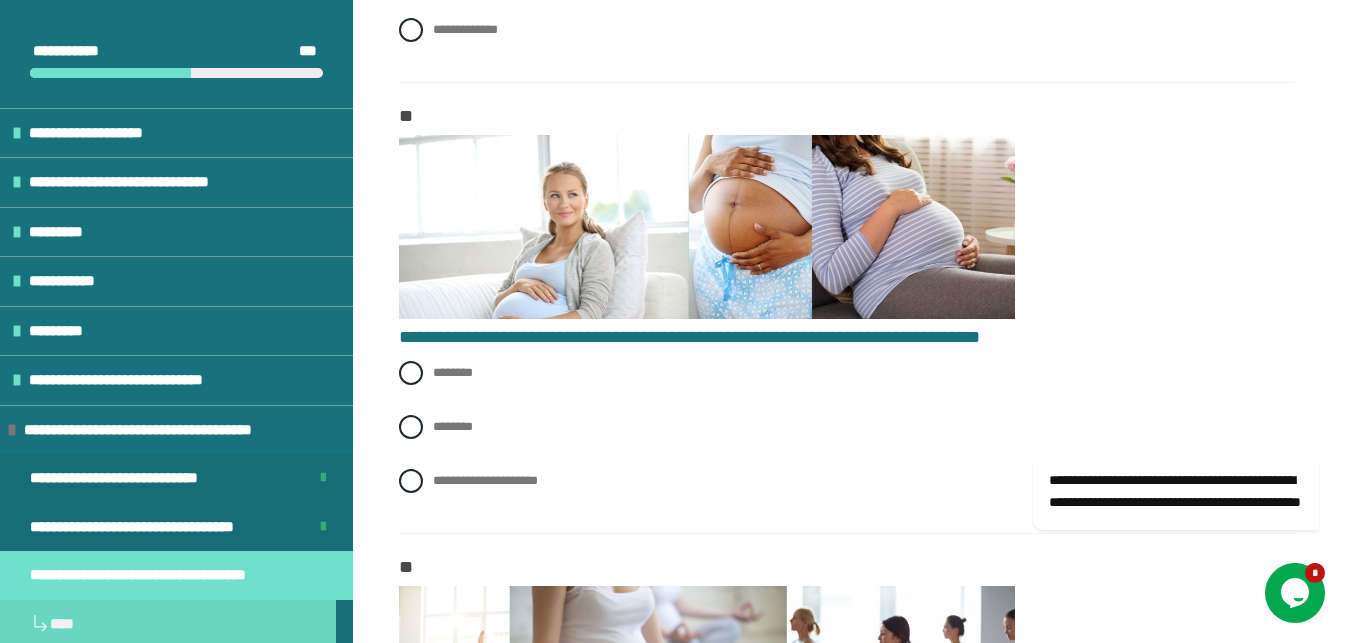 scroll, scrollTop: 1122, scrollLeft: 0, axis: vertical 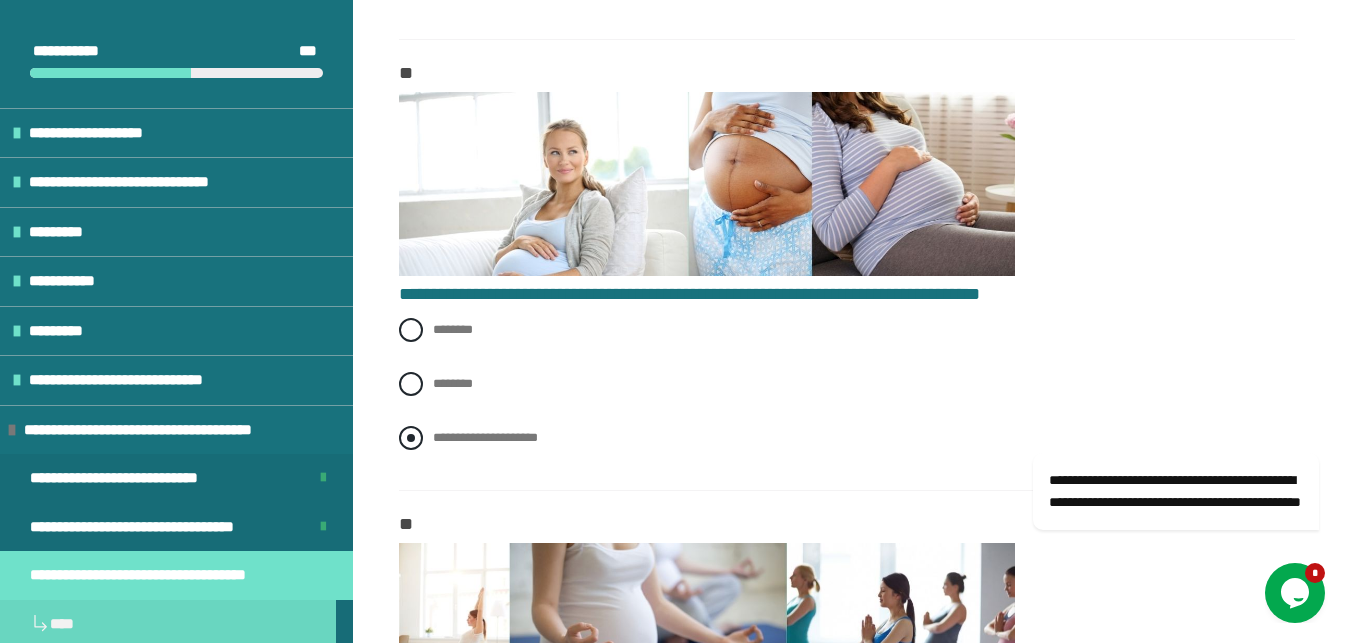 click at bounding box center (411, 438) 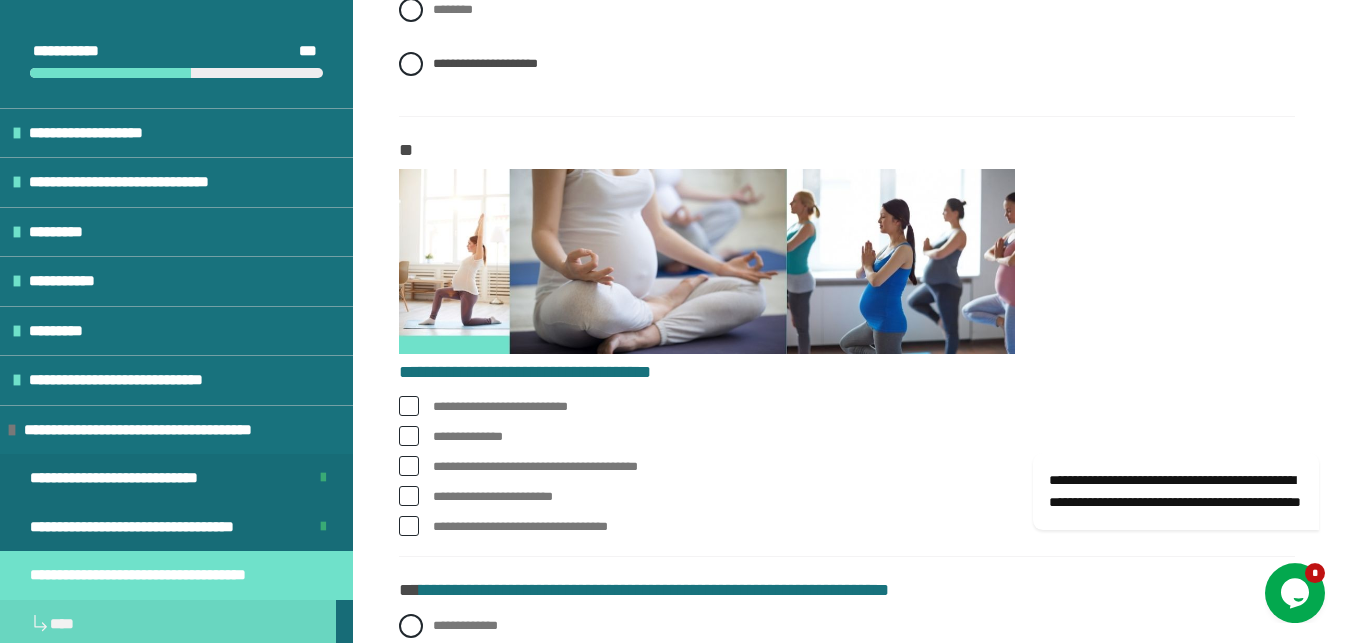 scroll, scrollTop: 1530, scrollLeft: 0, axis: vertical 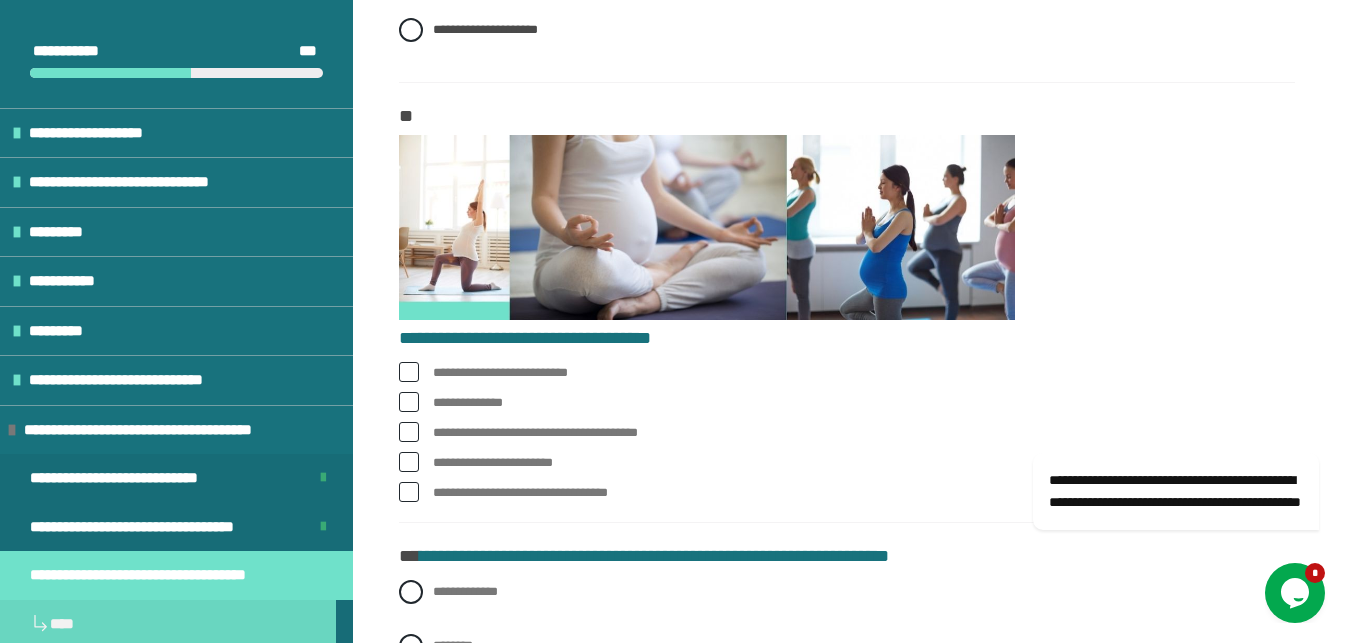 click at bounding box center [409, 372] 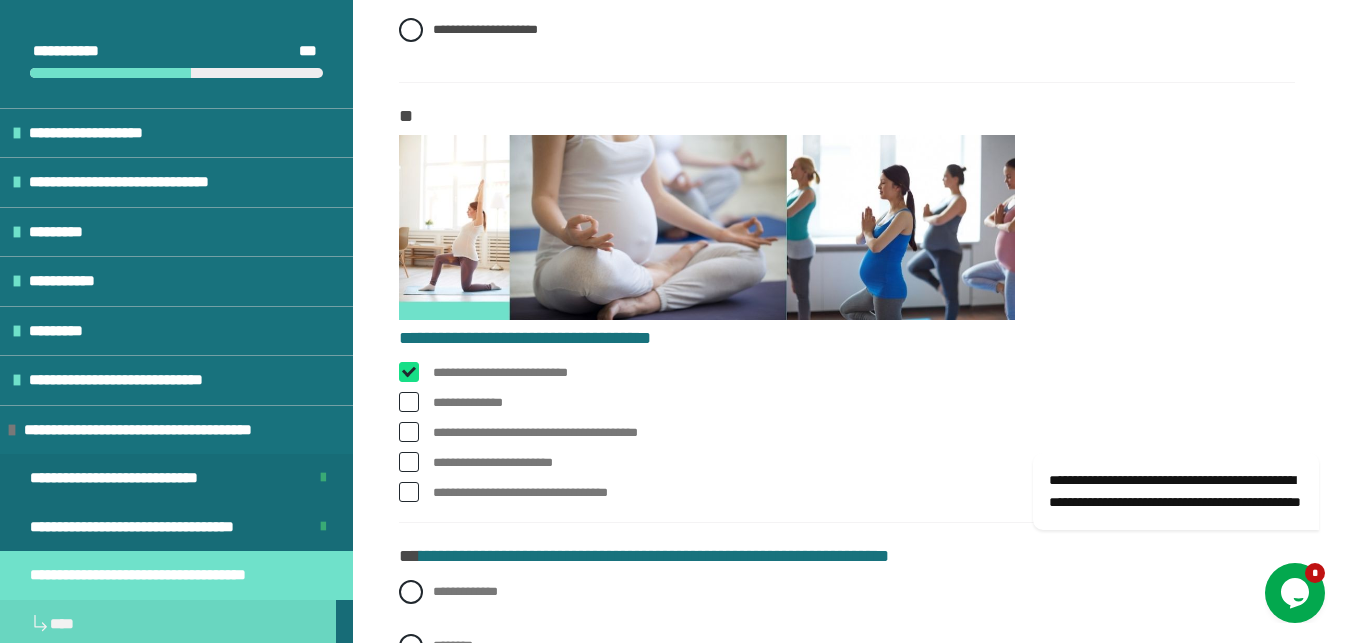 checkbox on "****" 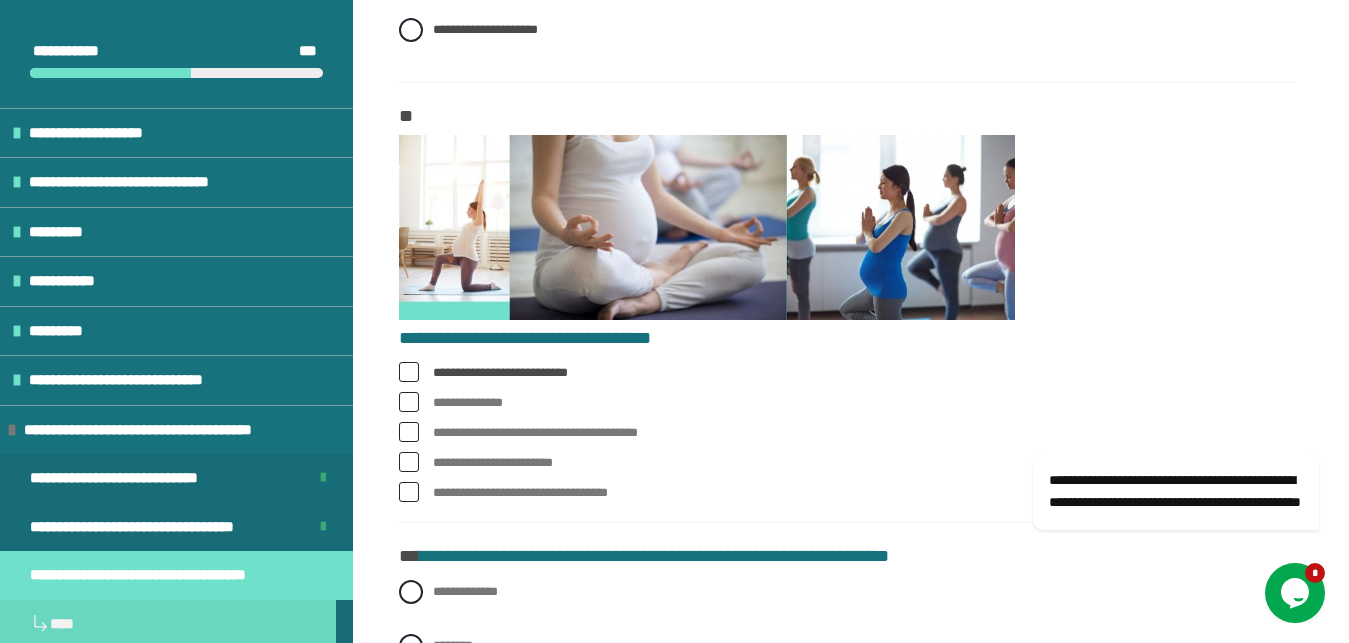 click at bounding box center [409, 432] 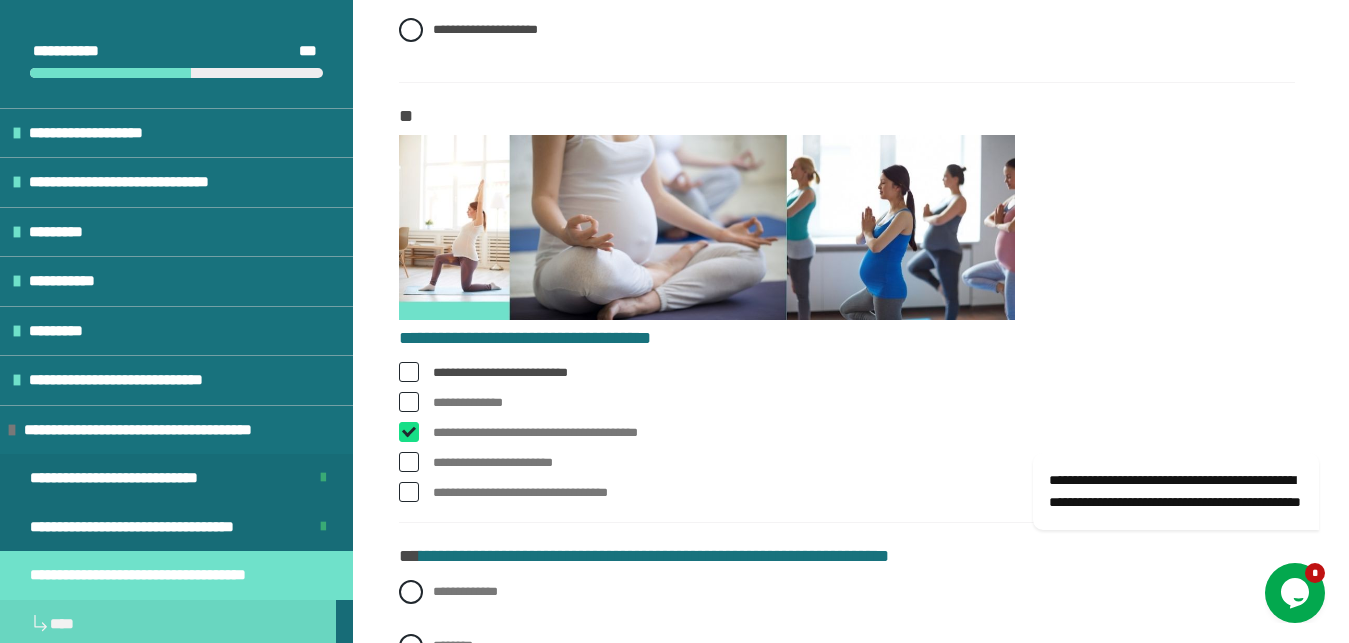 checkbox on "****" 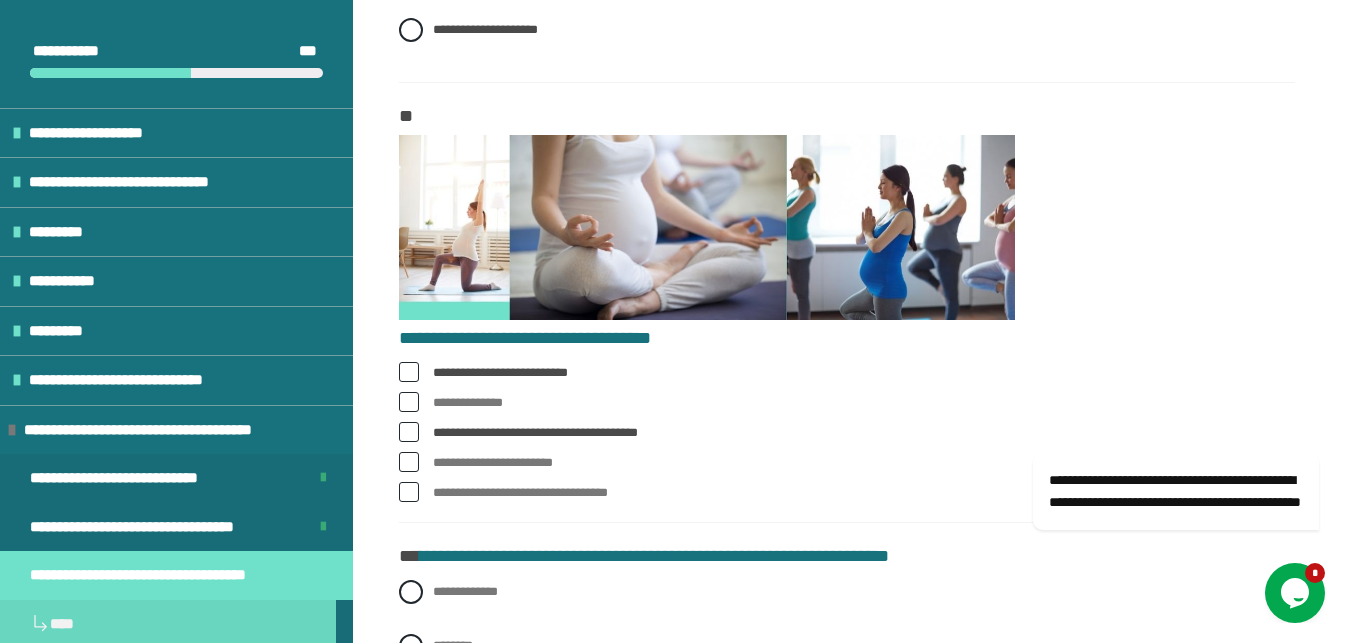 click at bounding box center [409, 462] 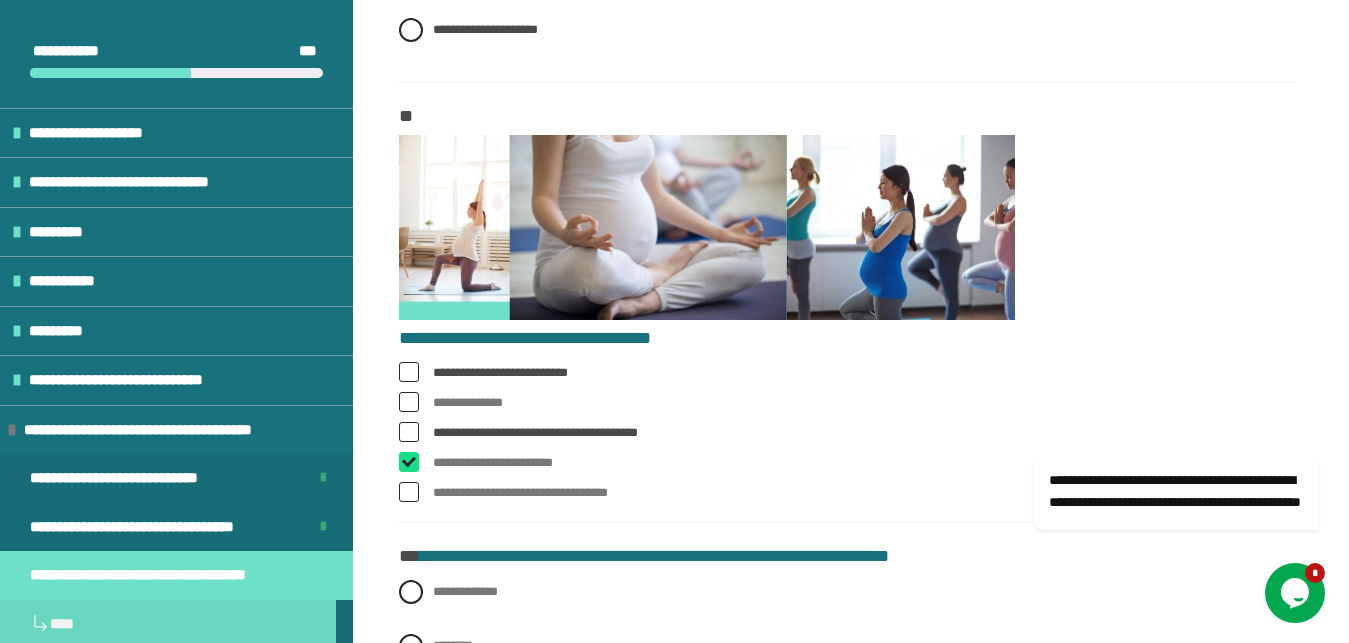 checkbox on "****" 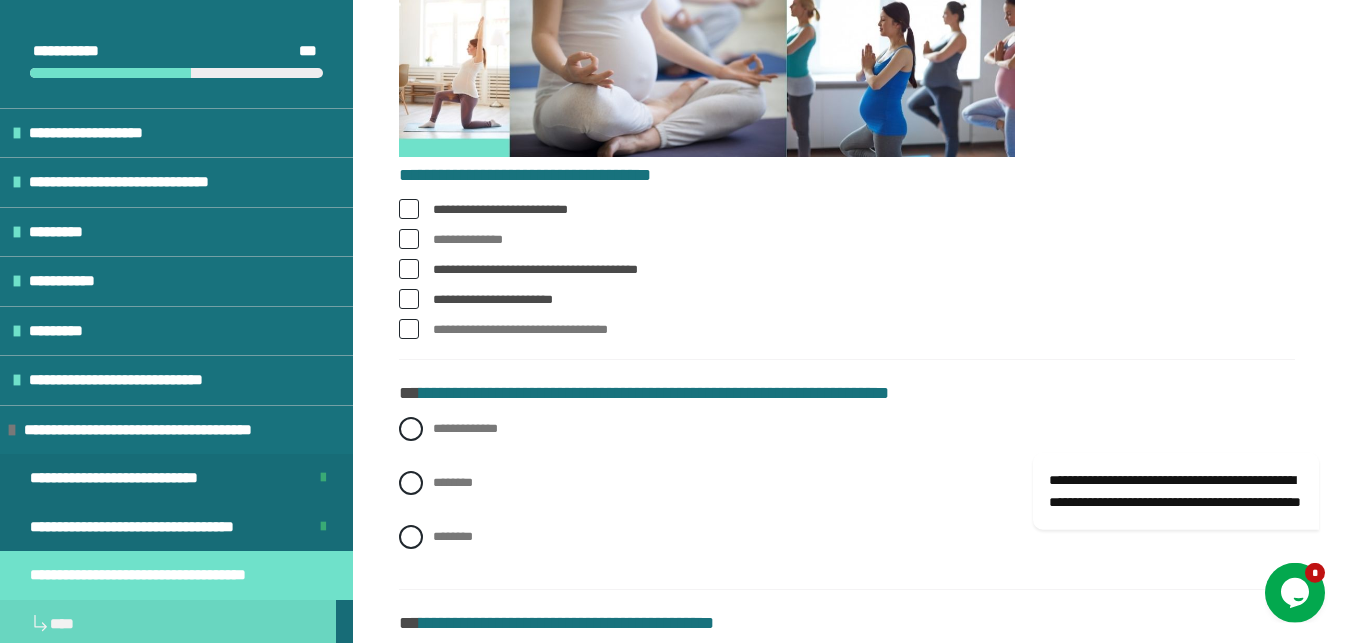 scroll, scrollTop: 1734, scrollLeft: 0, axis: vertical 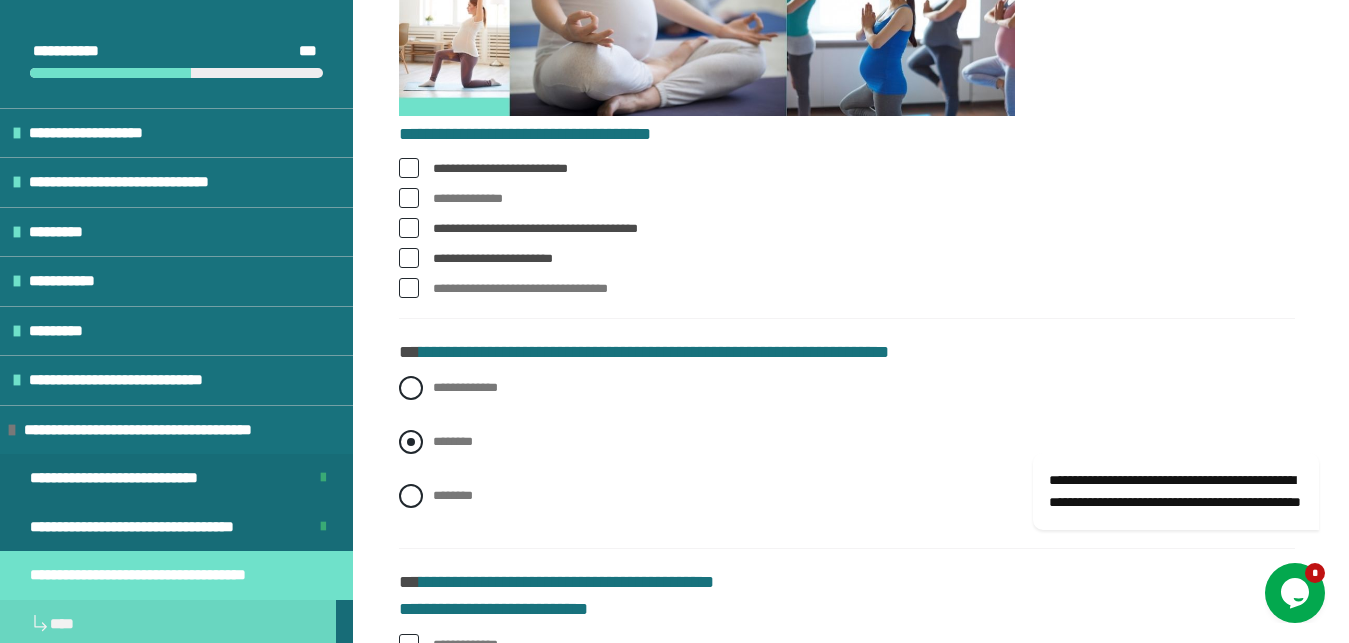 click at bounding box center (411, 442) 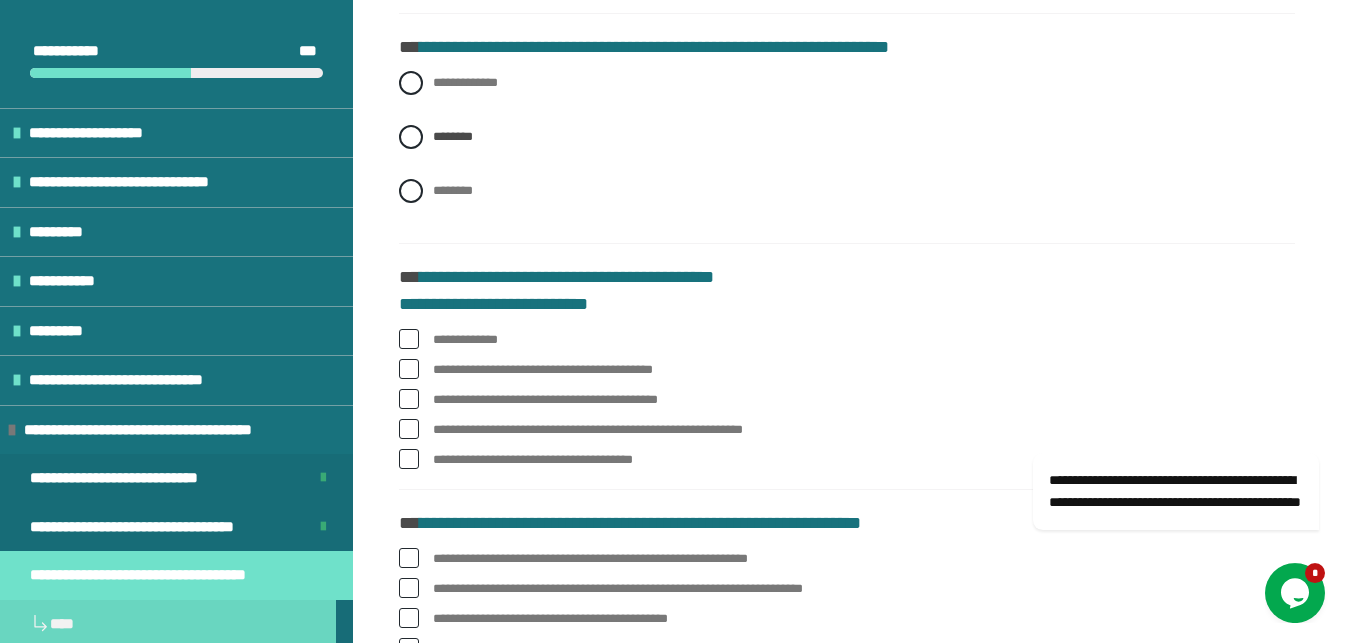 scroll, scrollTop: 2040, scrollLeft: 0, axis: vertical 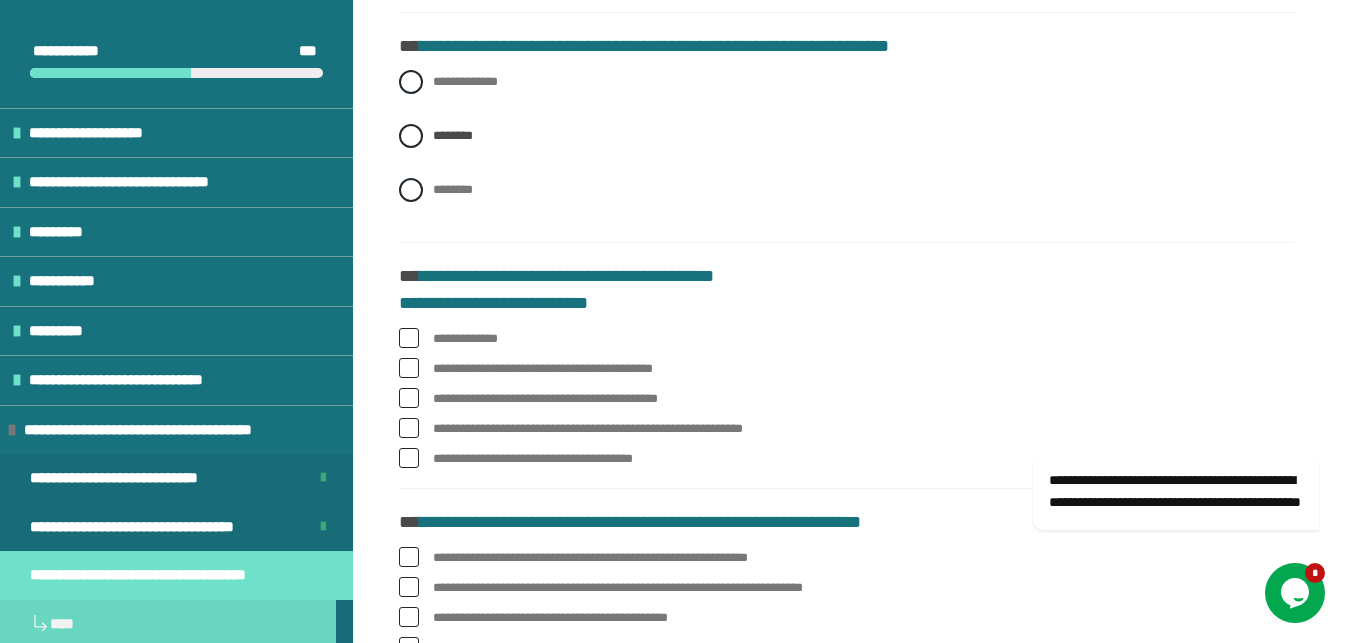click at bounding box center (409, 398) 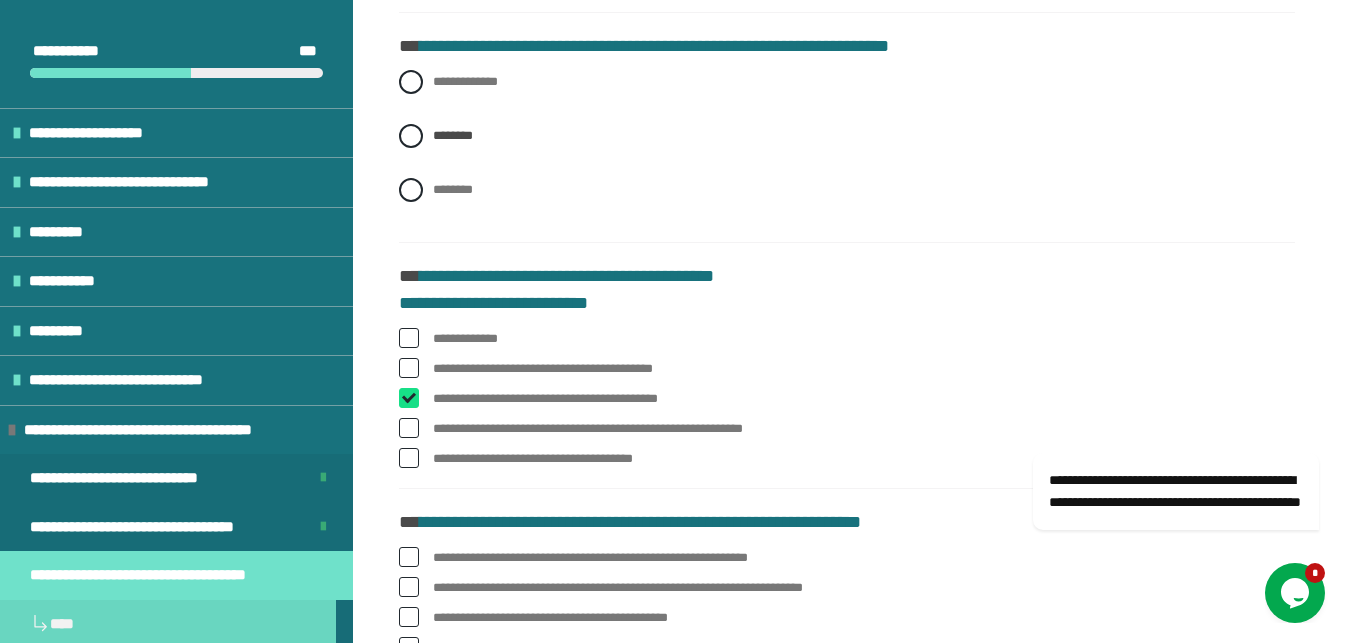 checkbox on "****" 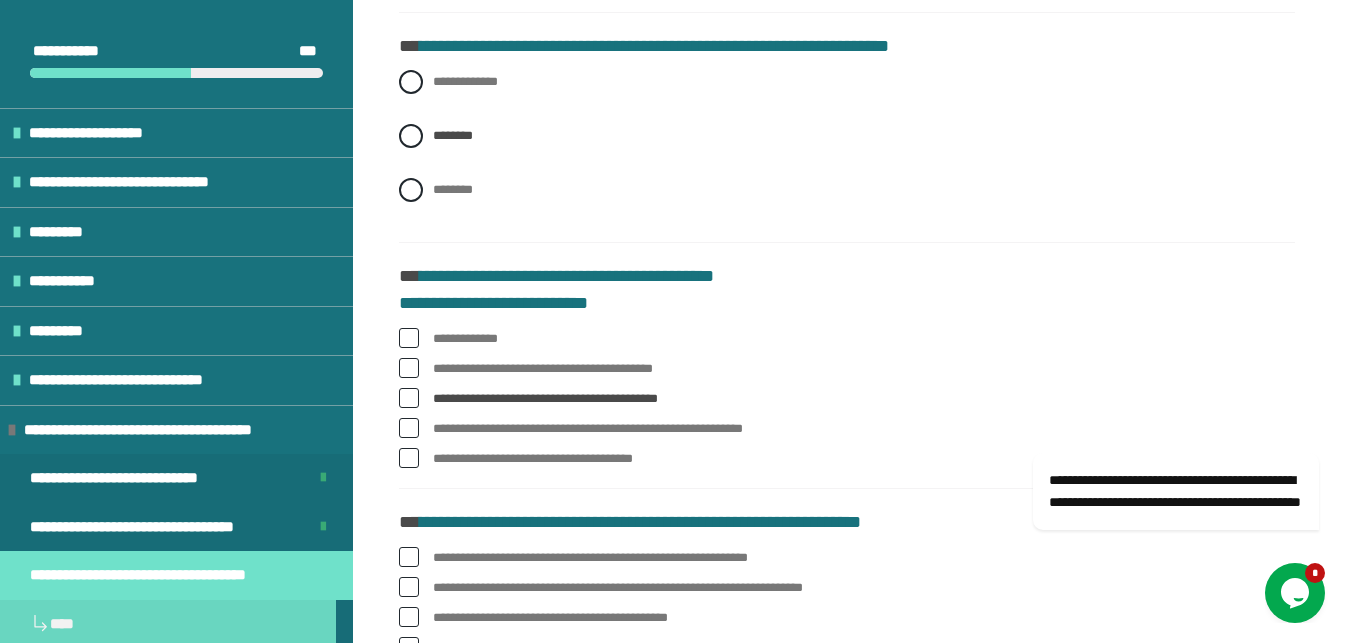 click at bounding box center (409, 428) 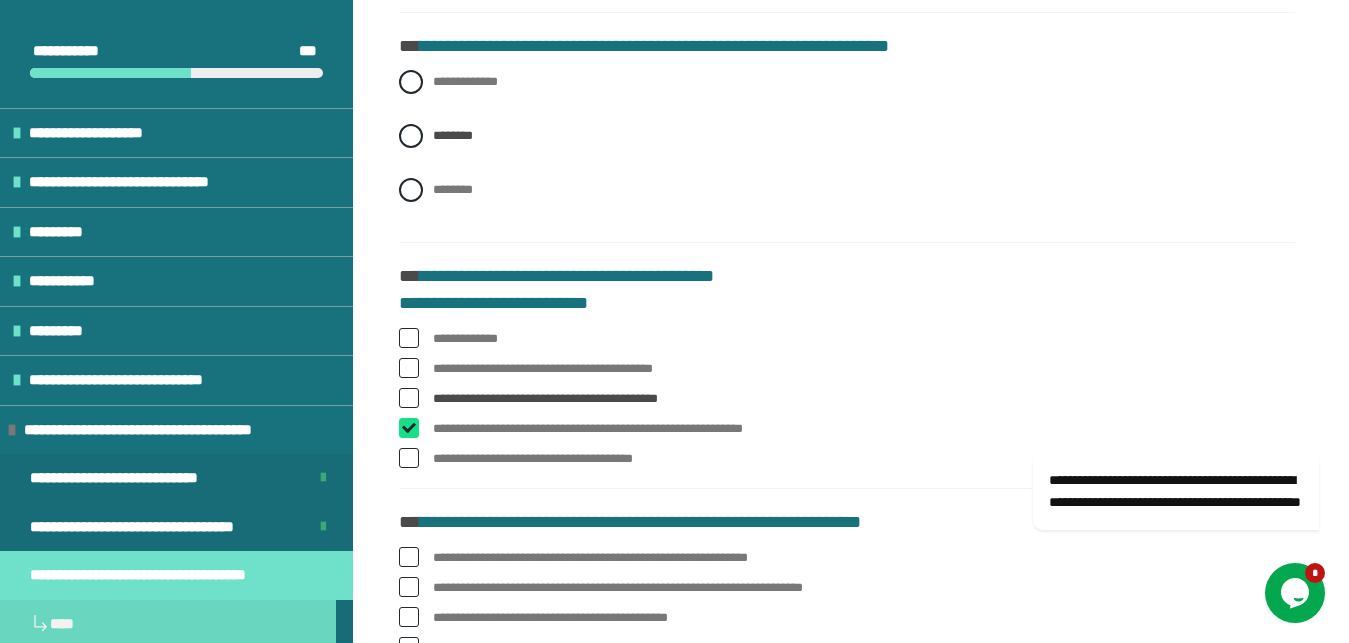 checkbox on "****" 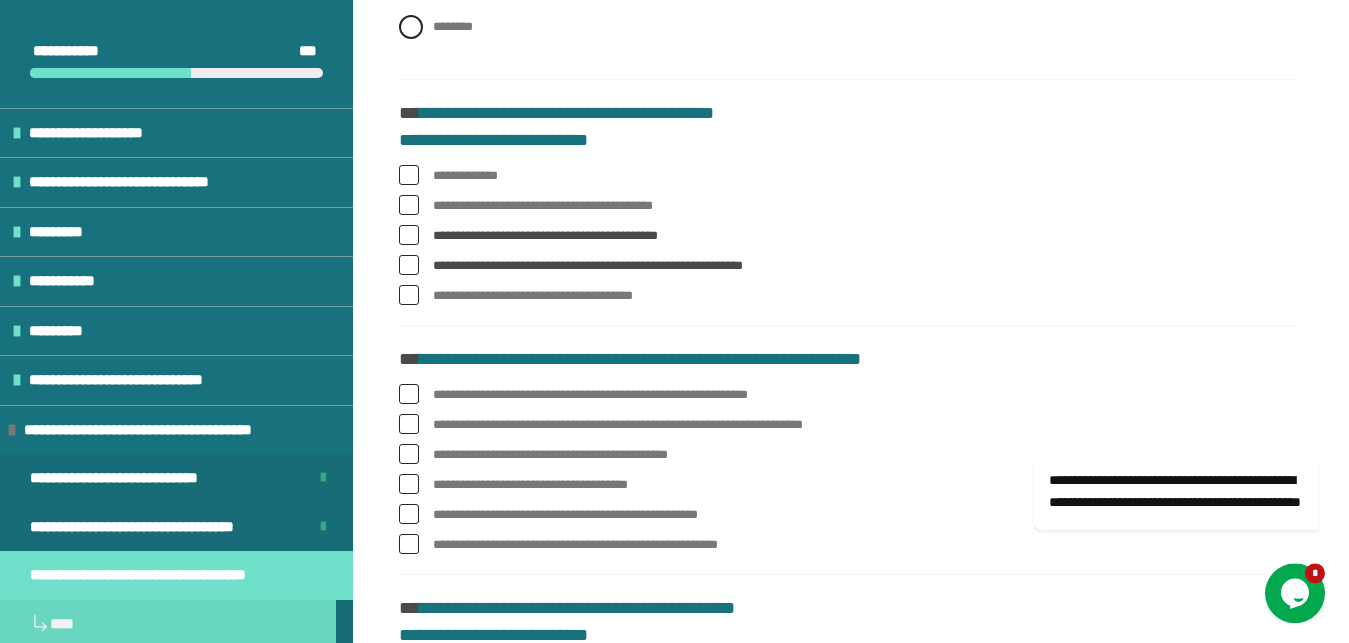 scroll, scrollTop: 2244, scrollLeft: 0, axis: vertical 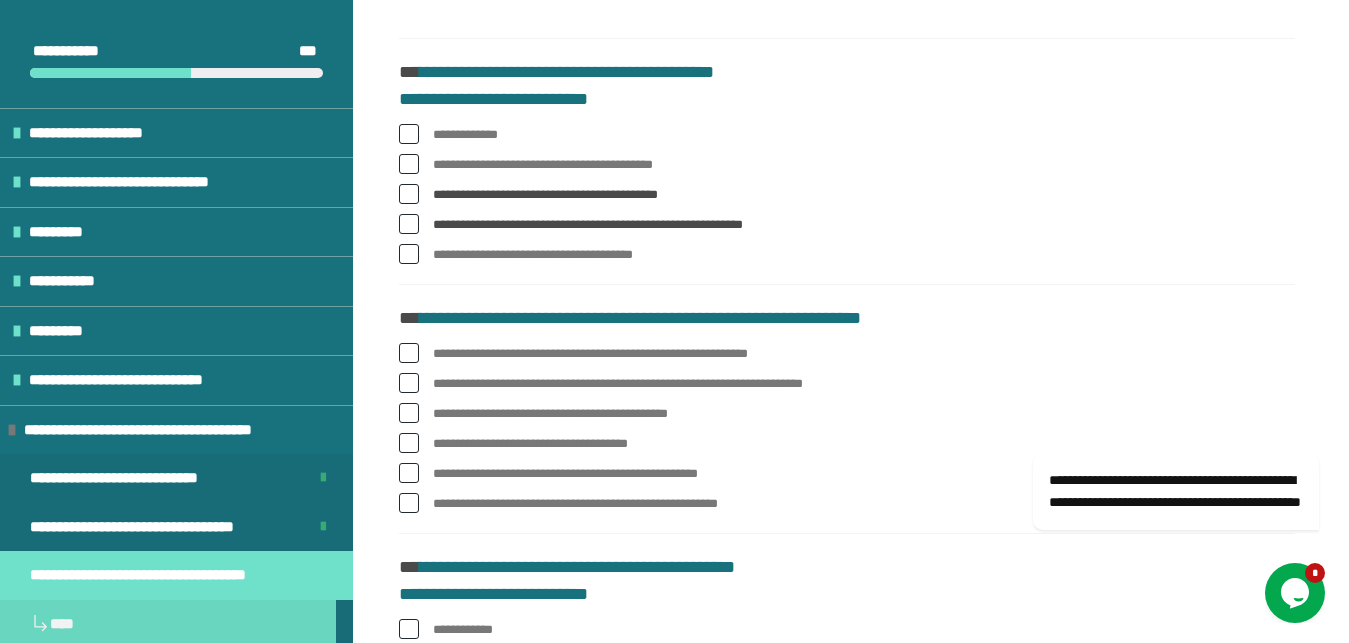 click at bounding box center [409, 353] 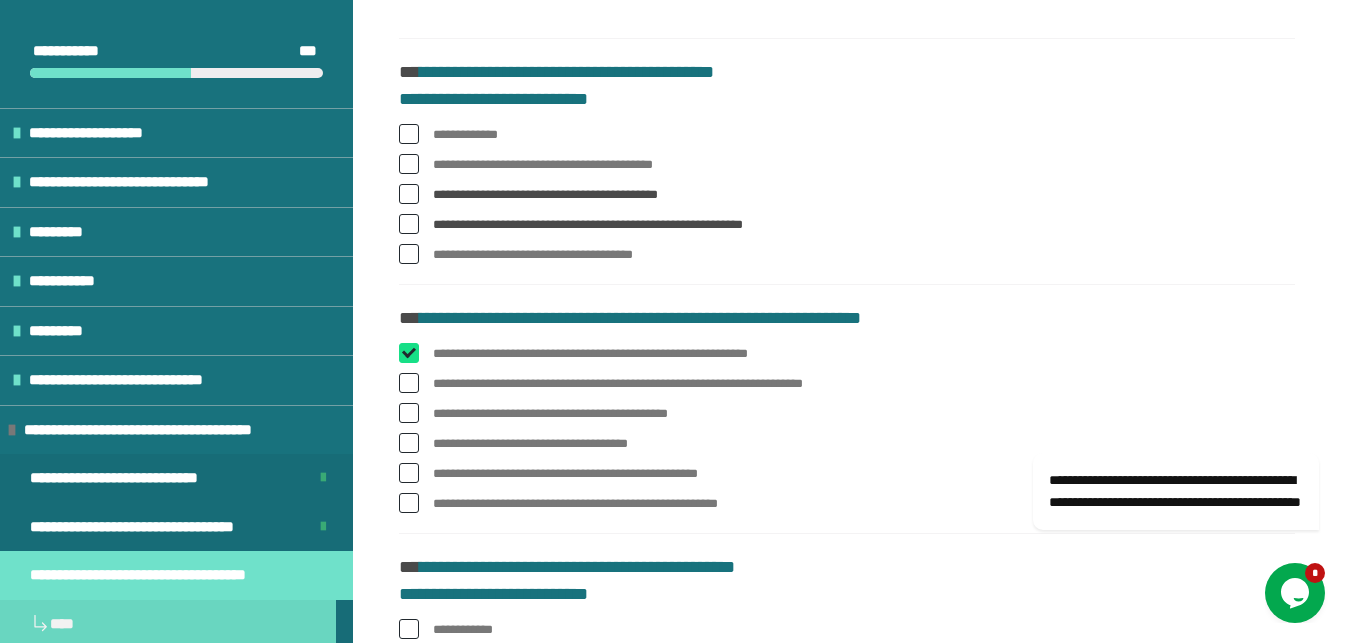 checkbox on "****" 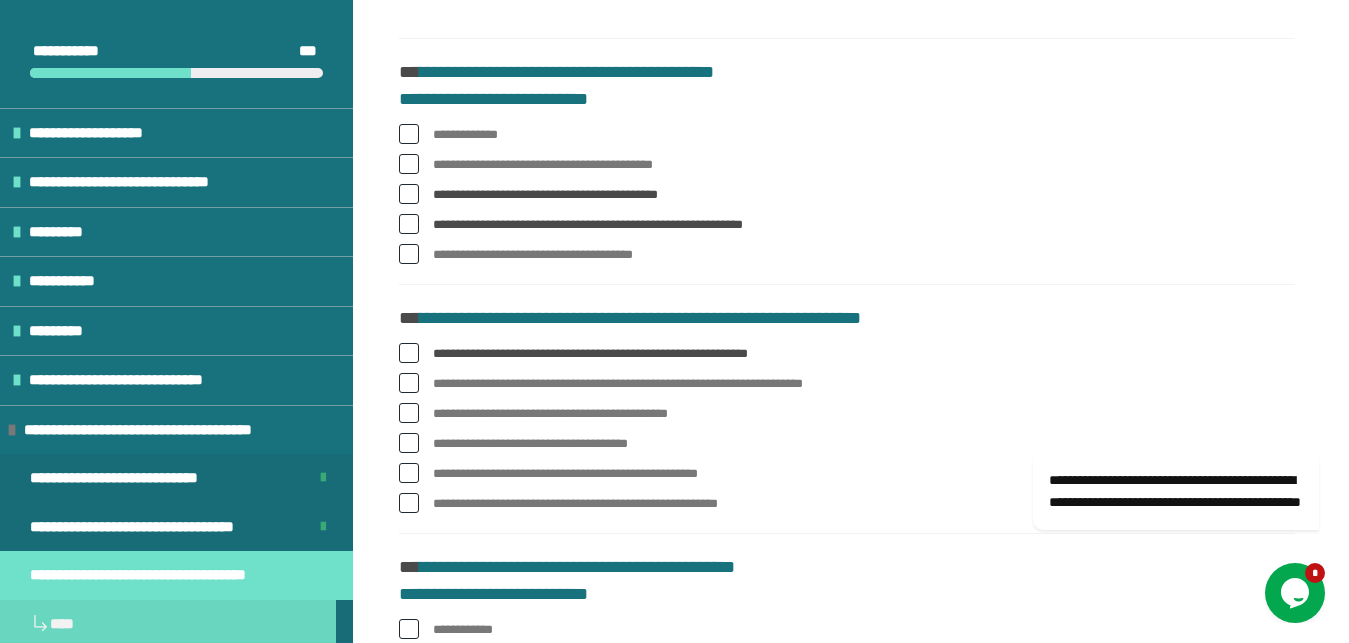 click at bounding box center (409, 413) 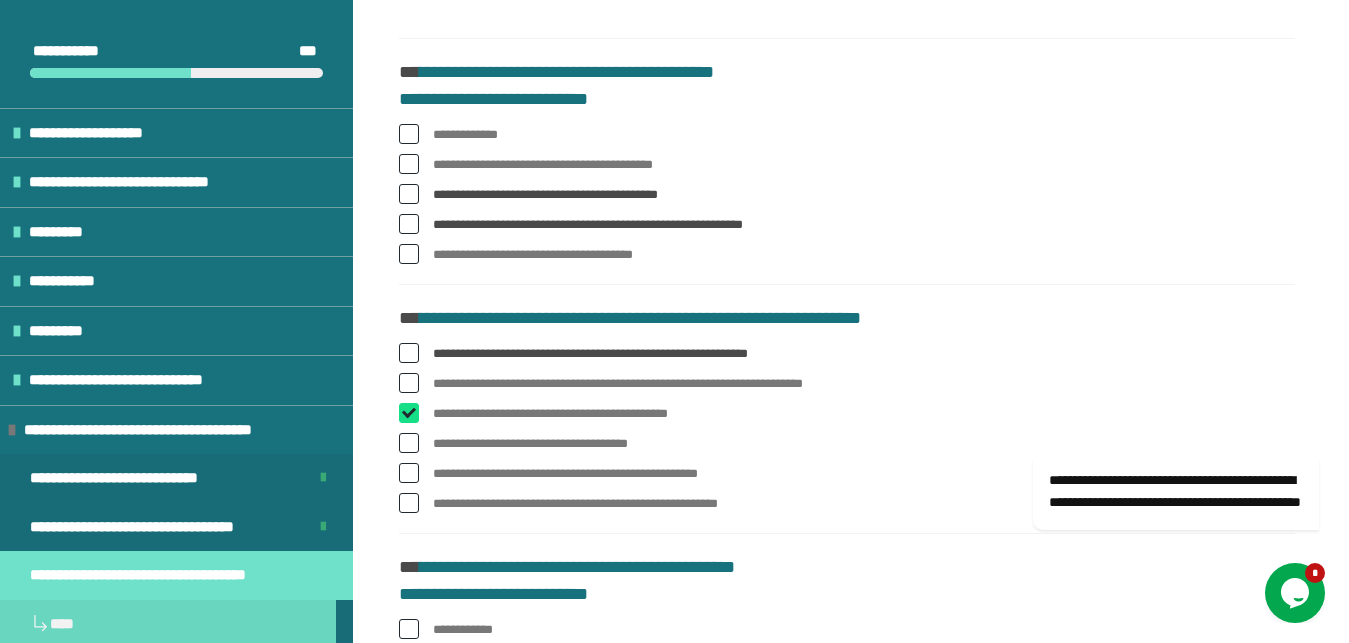 checkbox on "****" 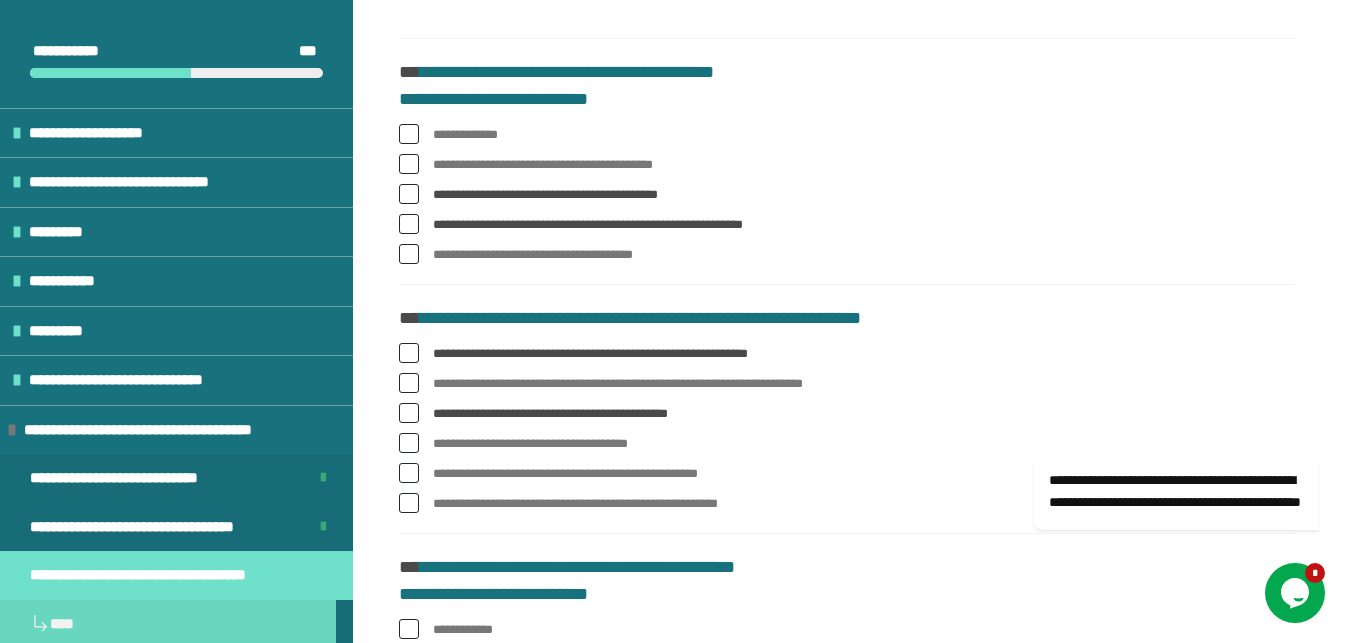 click at bounding box center [409, 443] 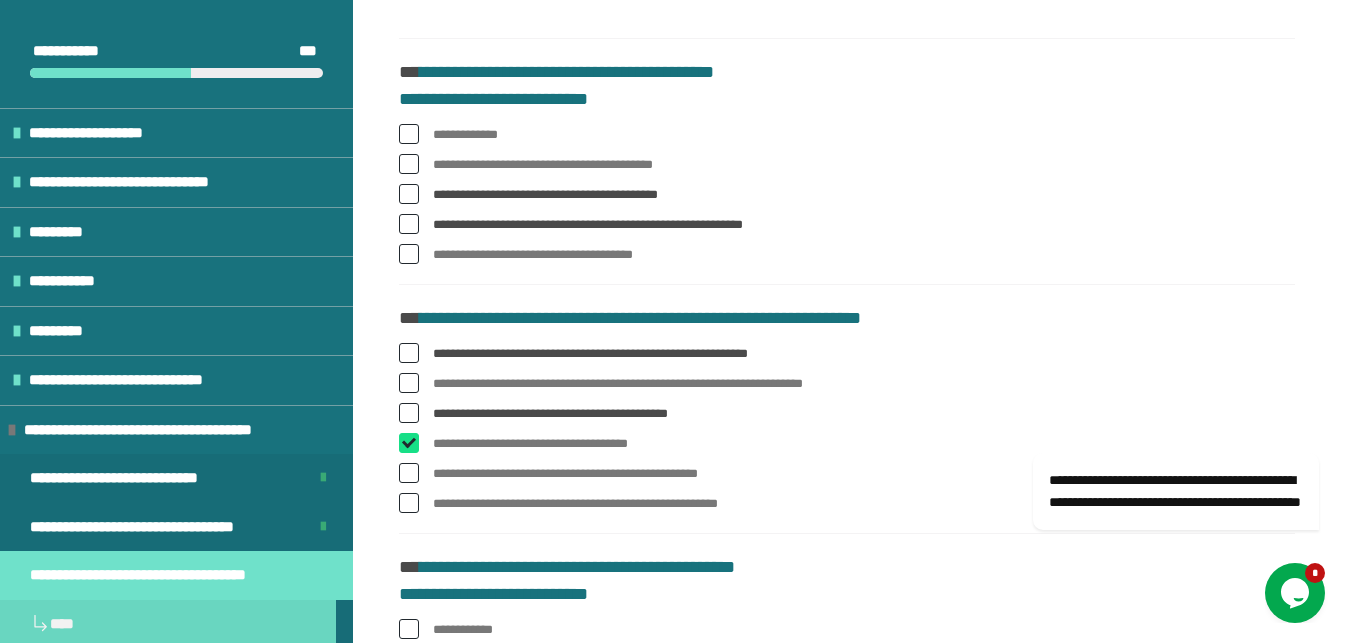 checkbox on "****" 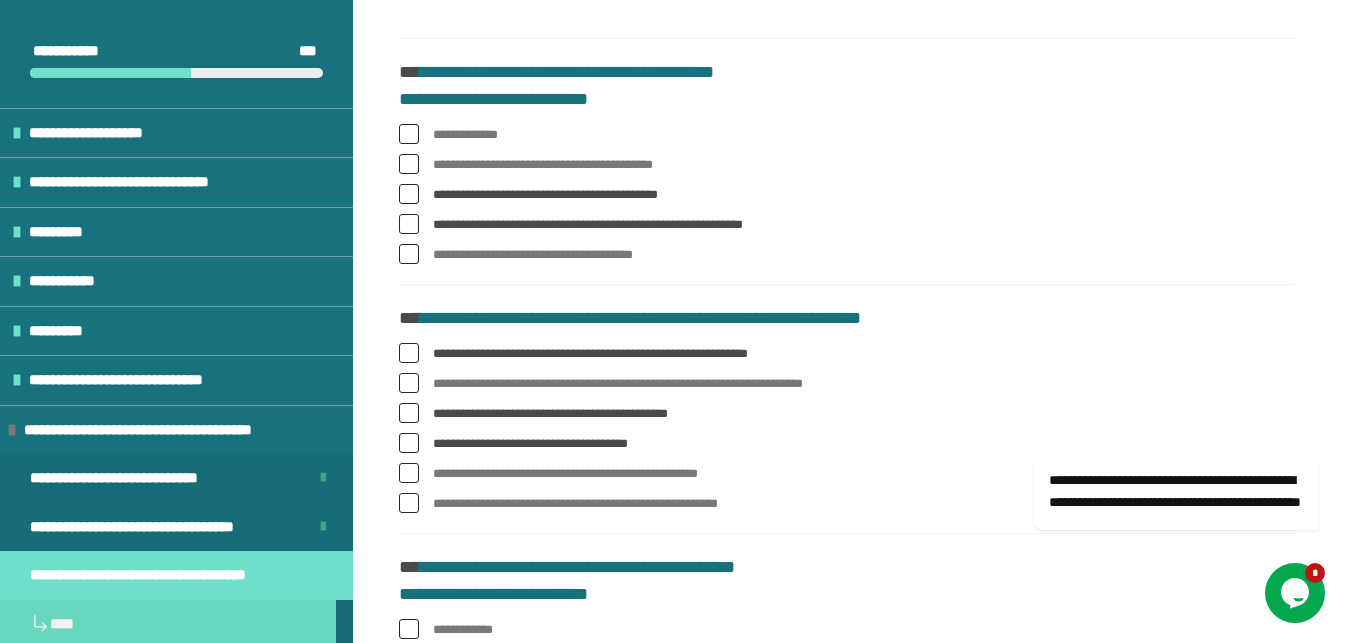 click at bounding box center [409, 503] 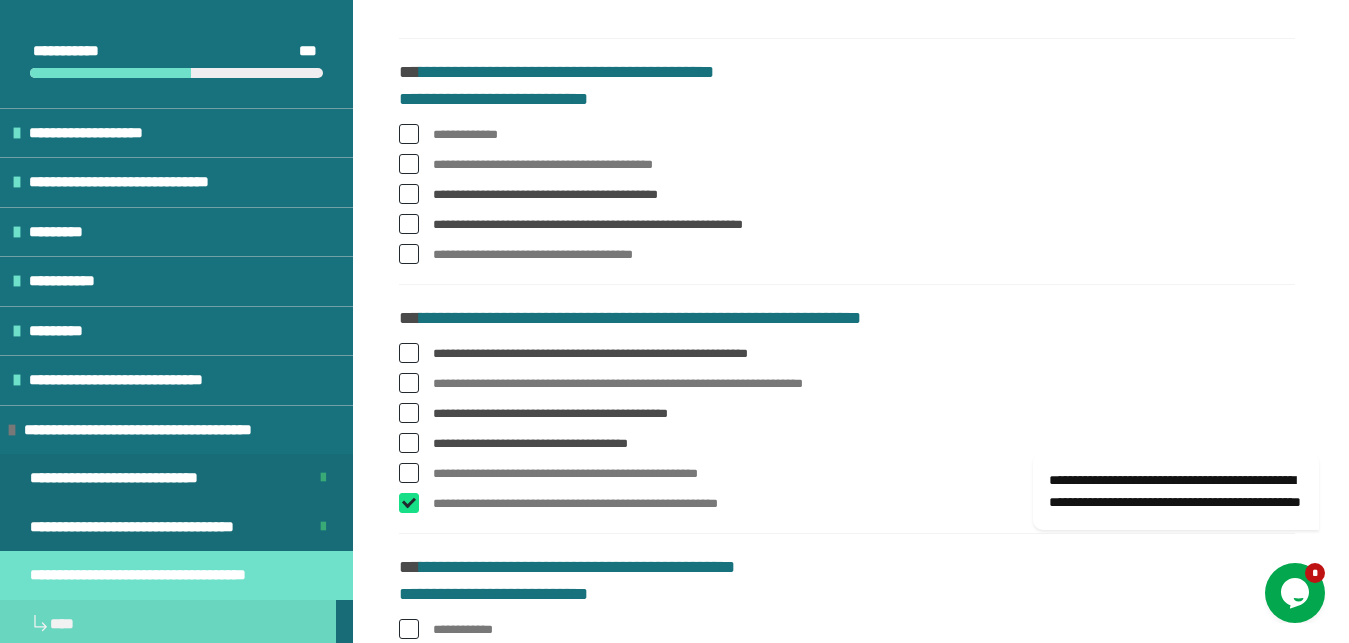 checkbox on "****" 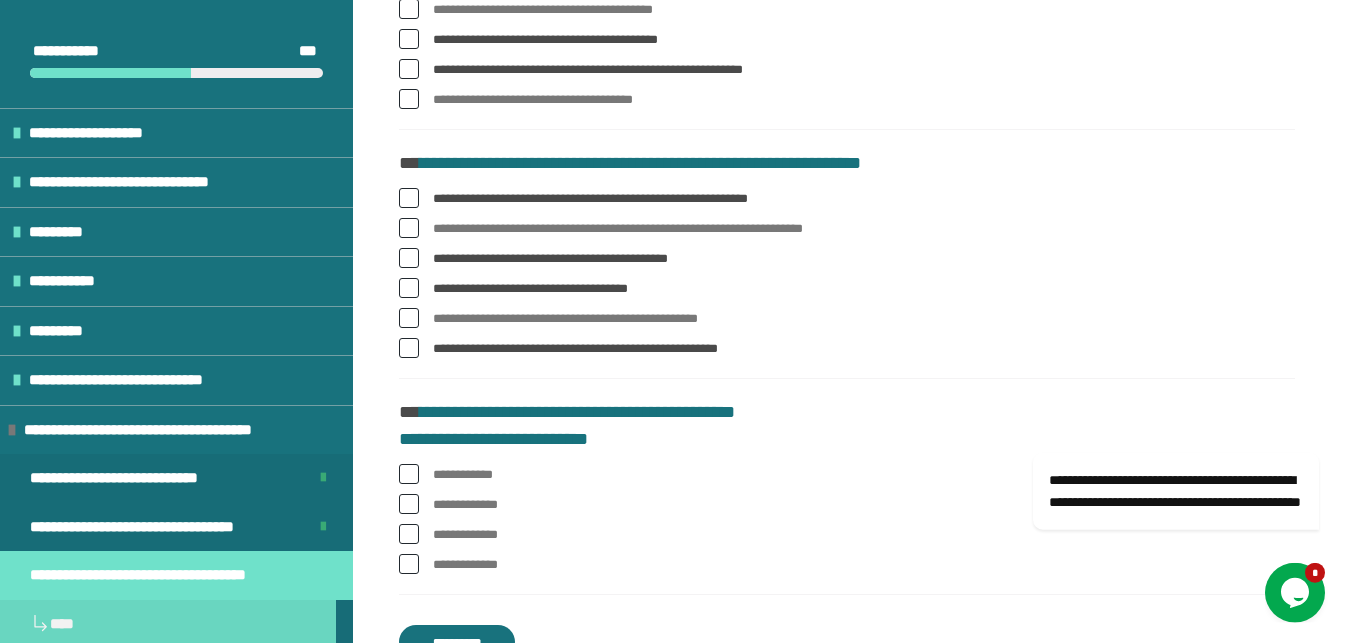 scroll, scrollTop: 2448, scrollLeft: 0, axis: vertical 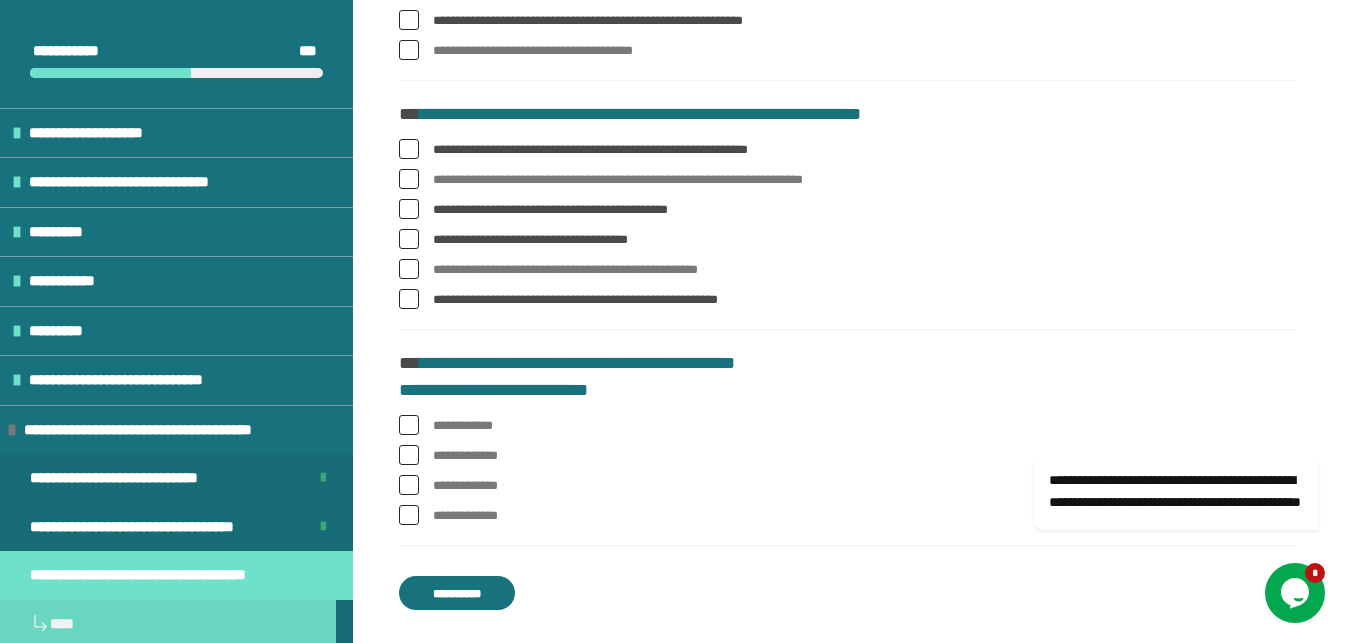 click at bounding box center (409, 515) 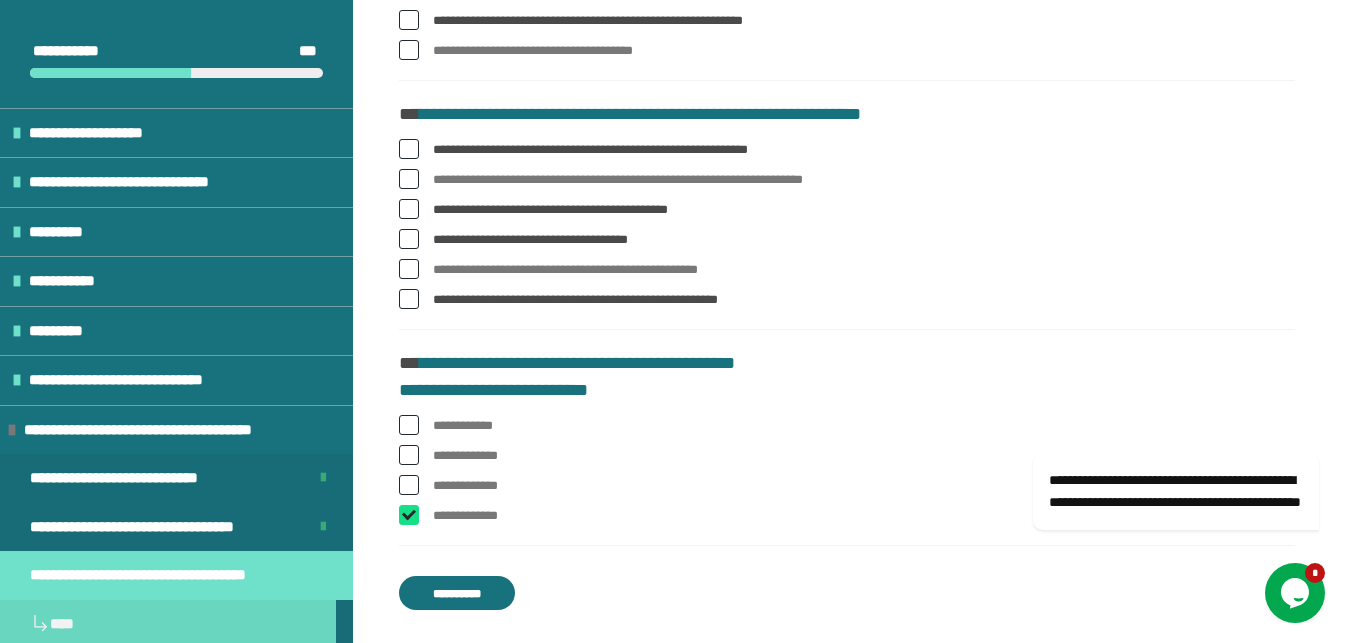 checkbox on "****" 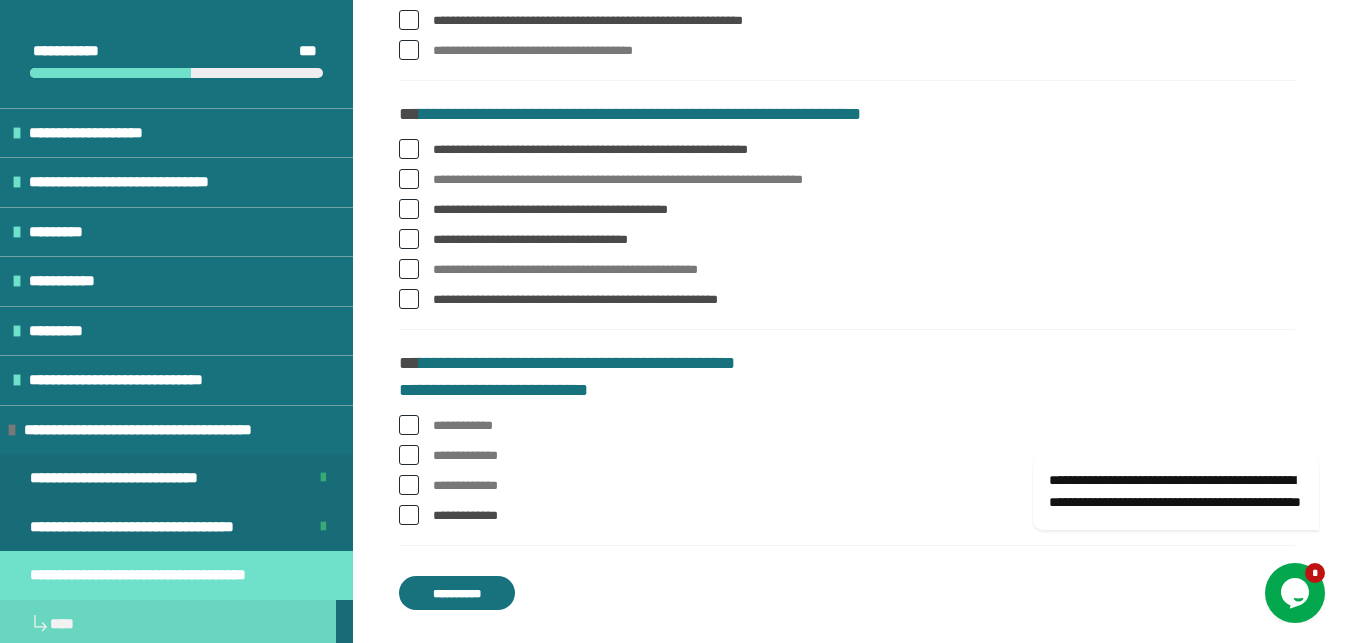 click at bounding box center [409, 485] 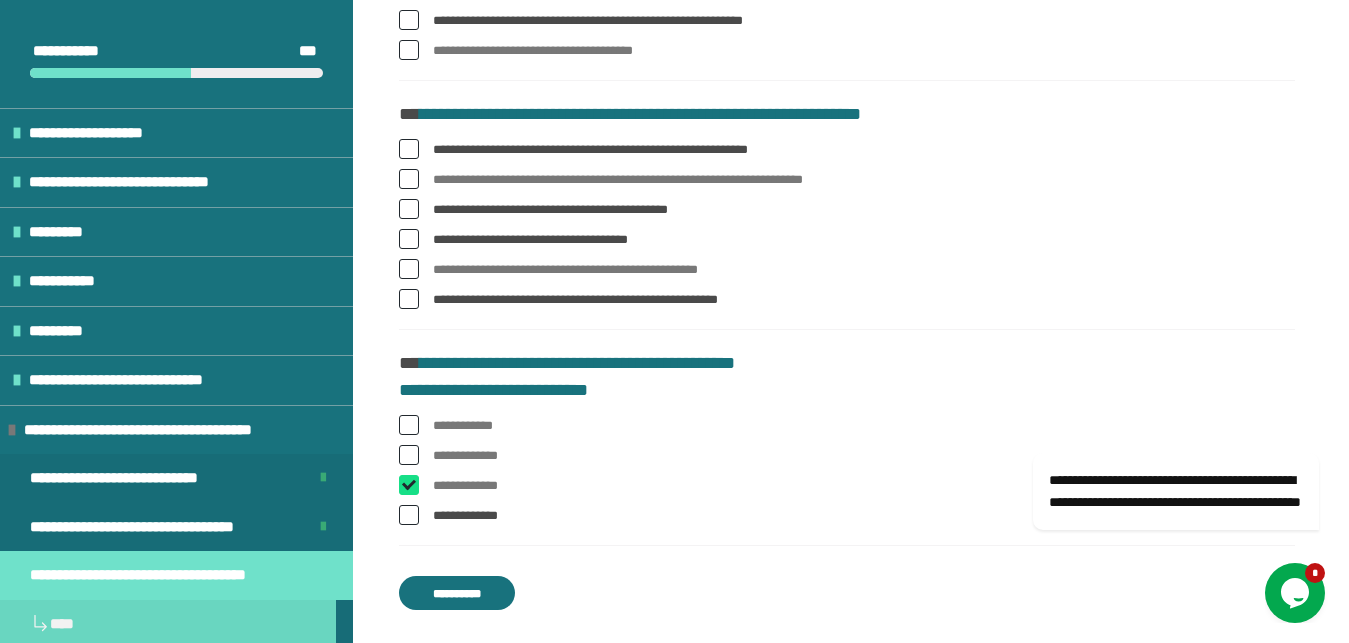 checkbox on "****" 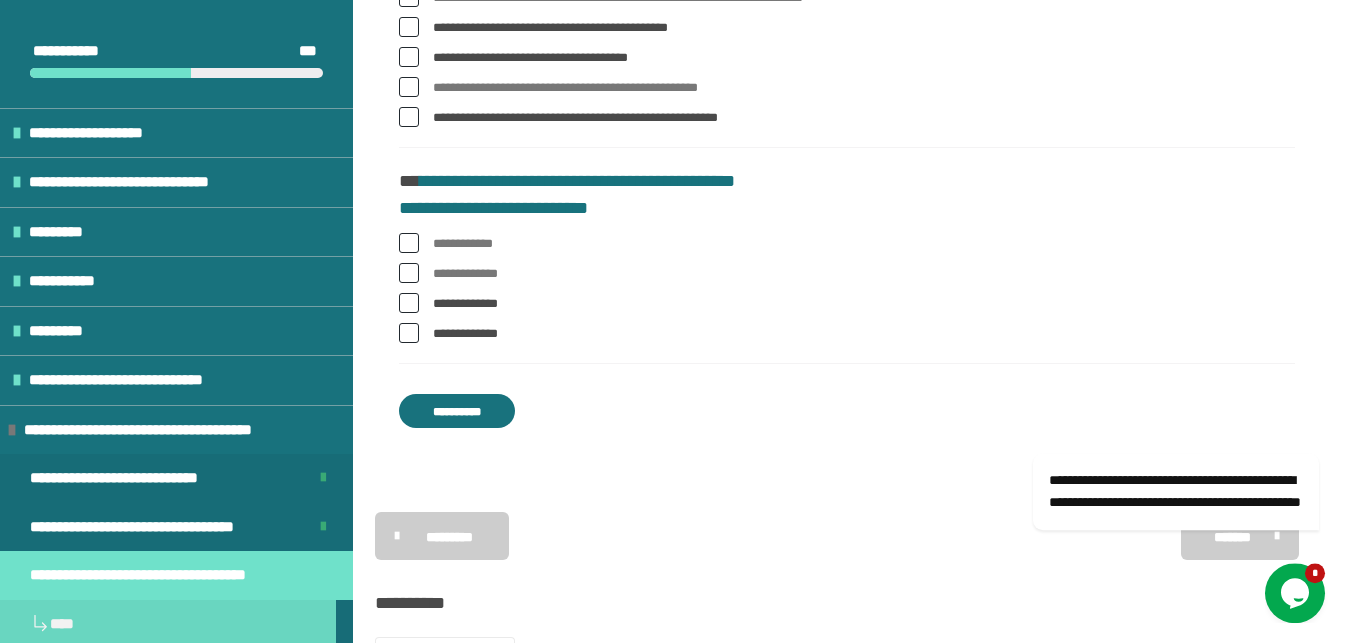 scroll, scrollTop: 2652, scrollLeft: 0, axis: vertical 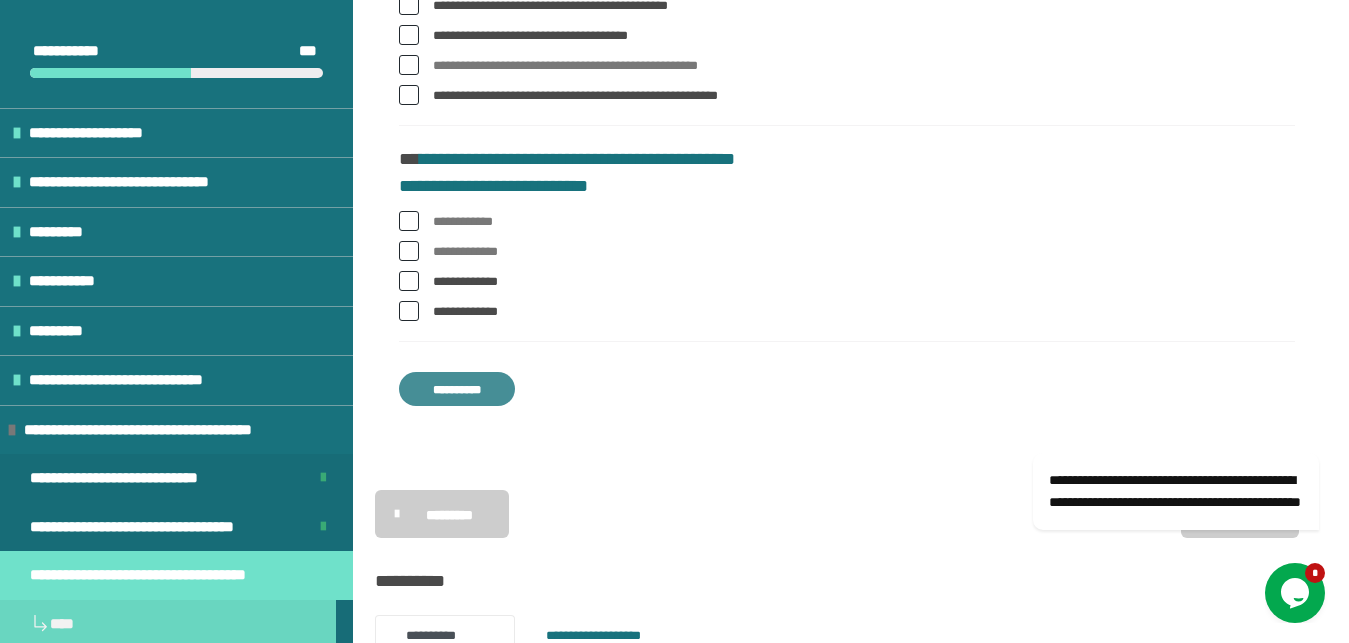 click on "**********" at bounding box center [457, 389] 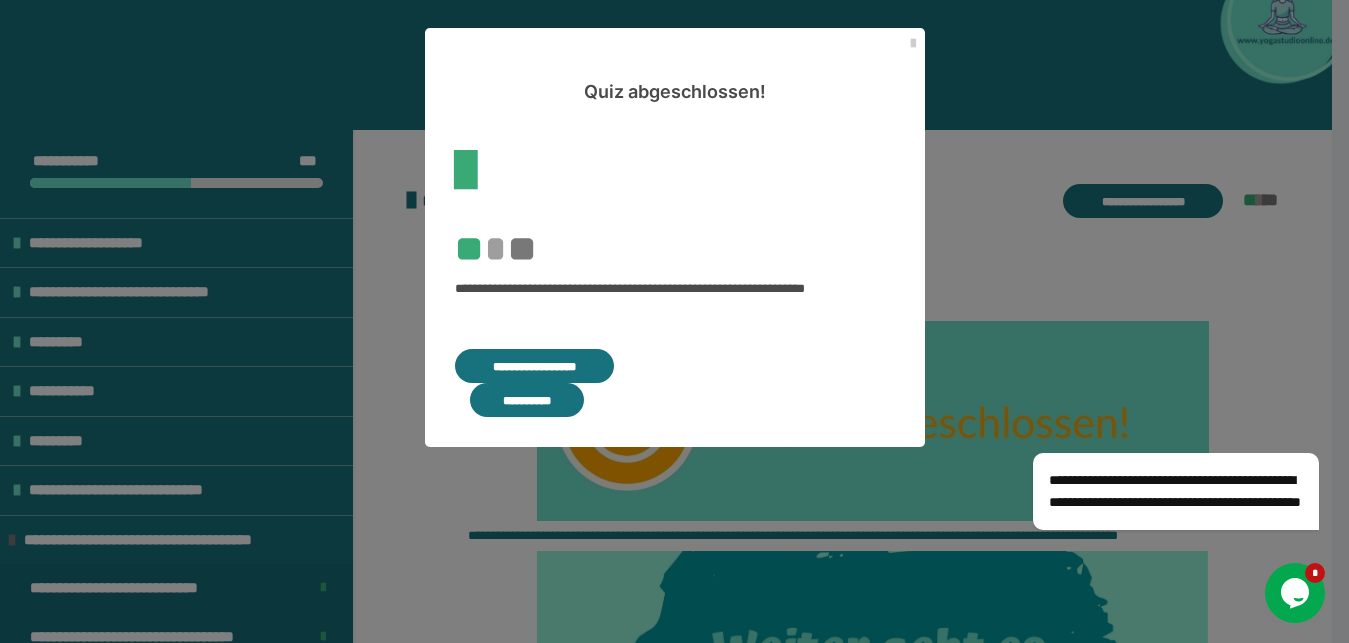 scroll, scrollTop: 722, scrollLeft: 0, axis: vertical 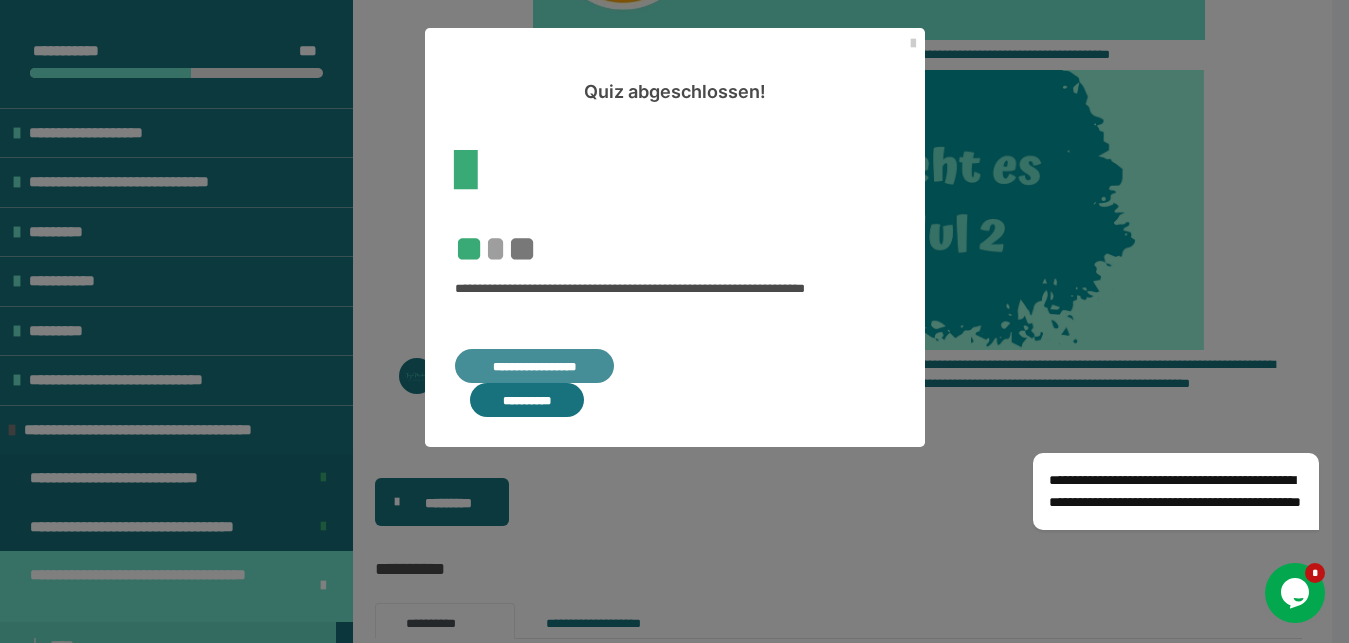click on "**********" at bounding box center [535, 366] 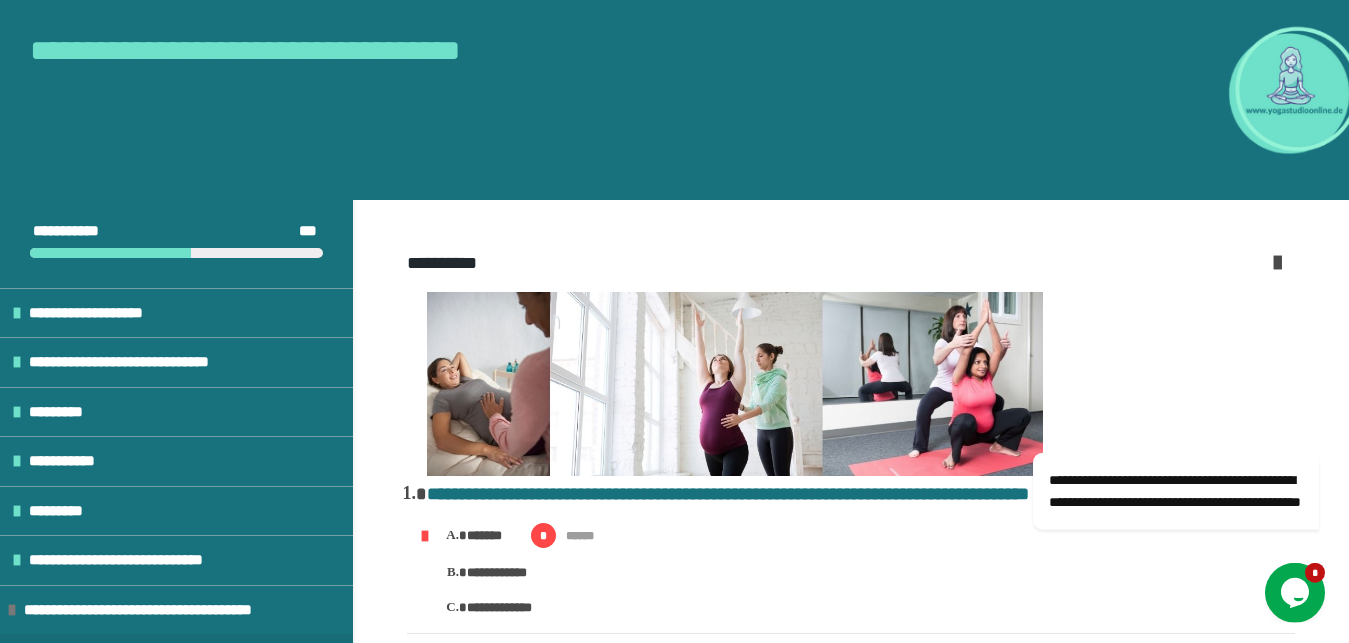 scroll, scrollTop: 75, scrollLeft: 0, axis: vertical 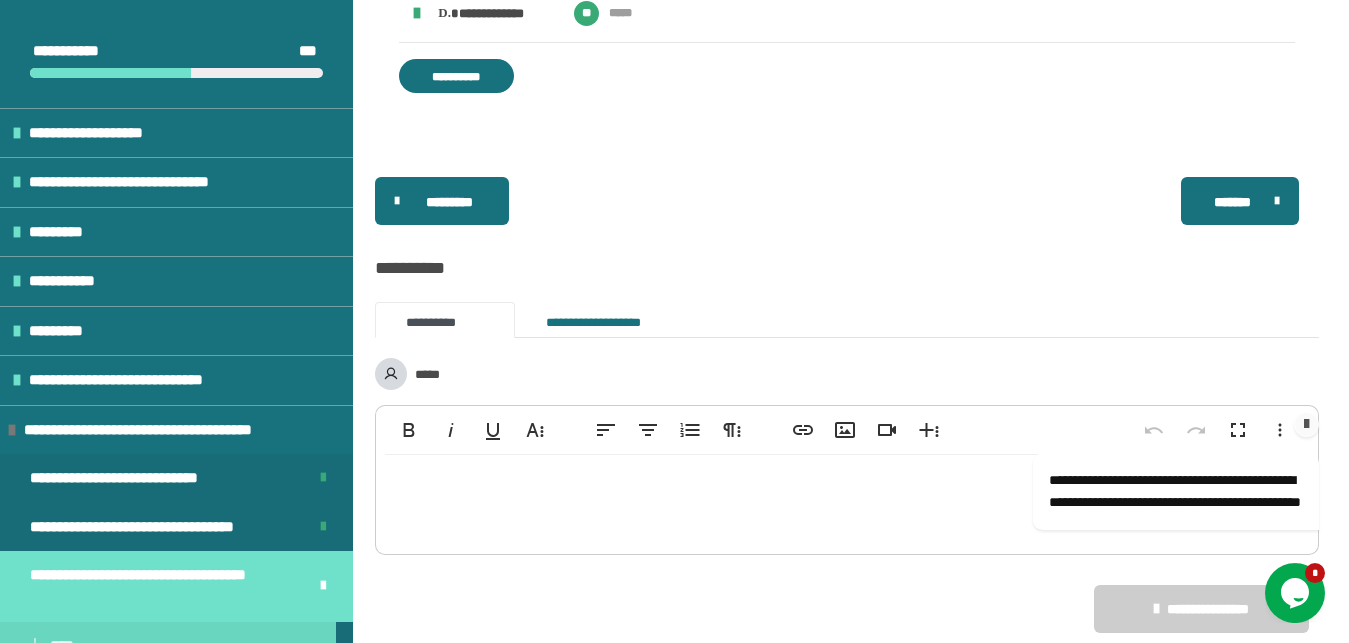 click on "**********" at bounding box center (1149, 397) 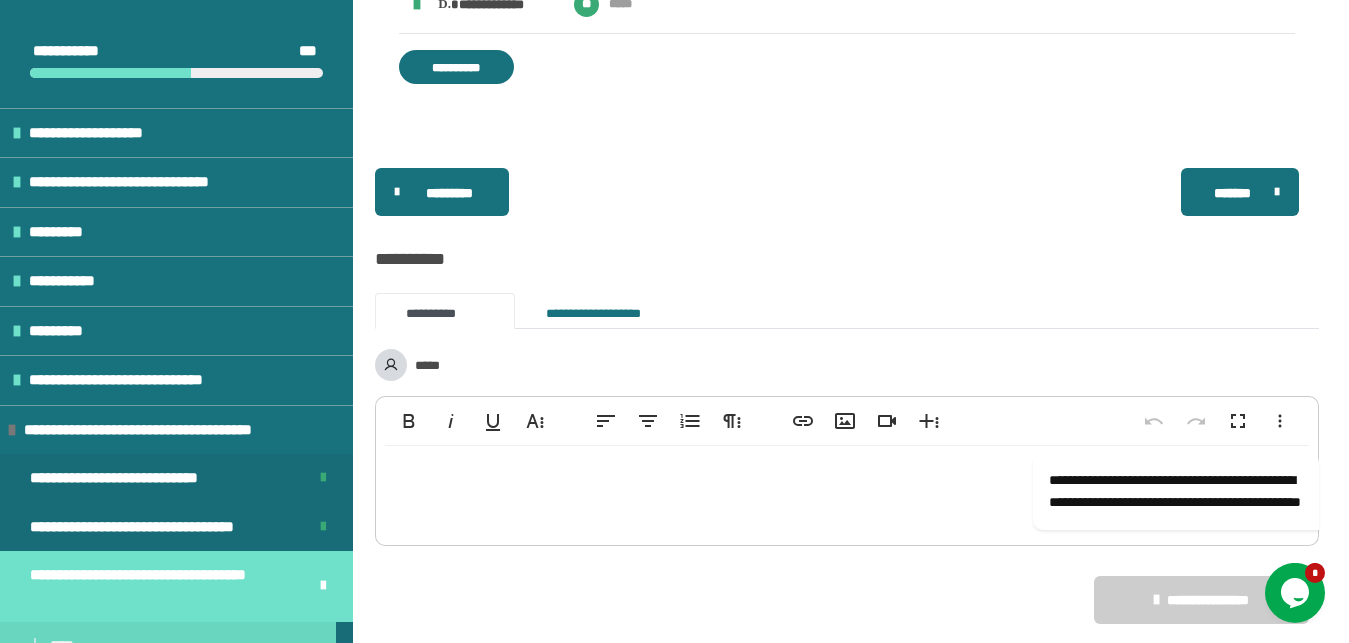 scroll, scrollTop: 2570, scrollLeft: 0, axis: vertical 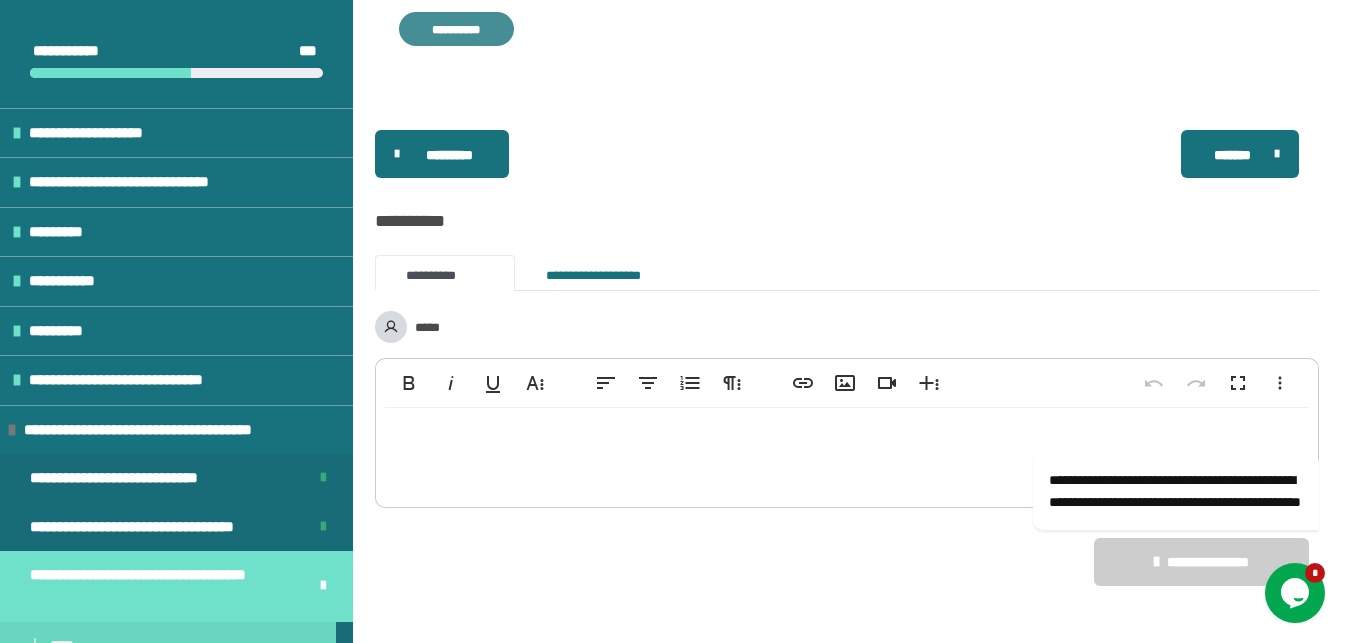 click on "**********" at bounding box center (456, 29) 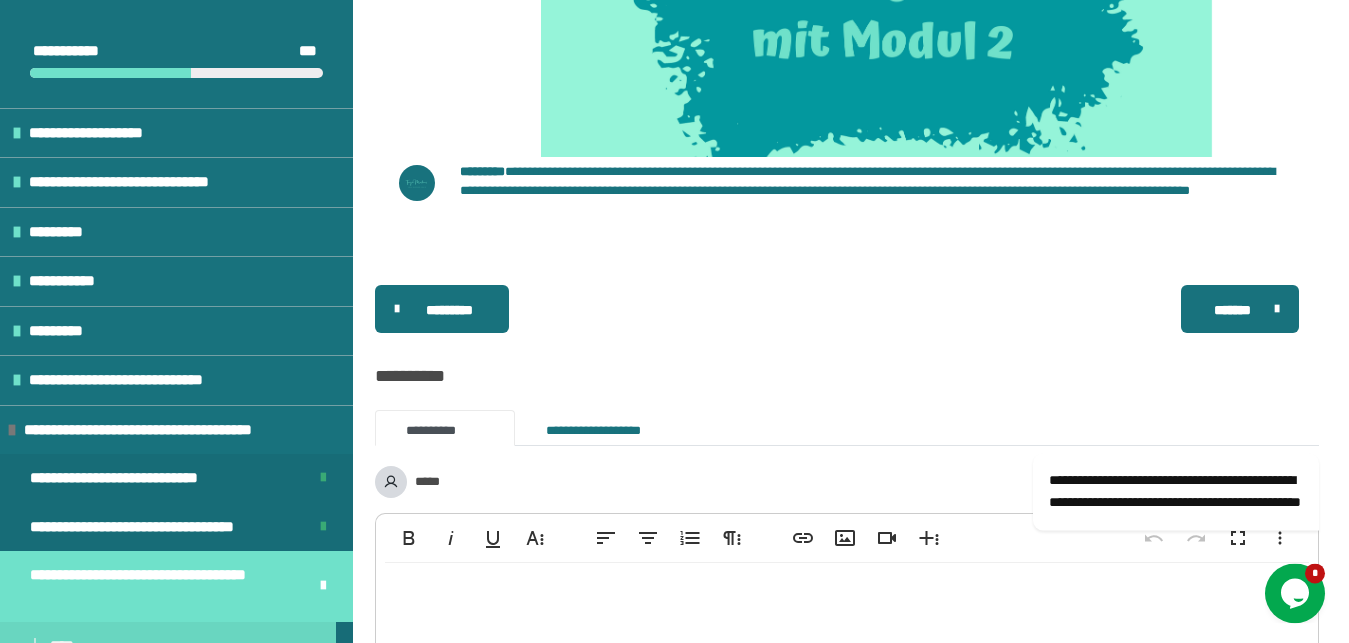scroll, scrollTop: 907, scrollLeft: 0, axis: vertical 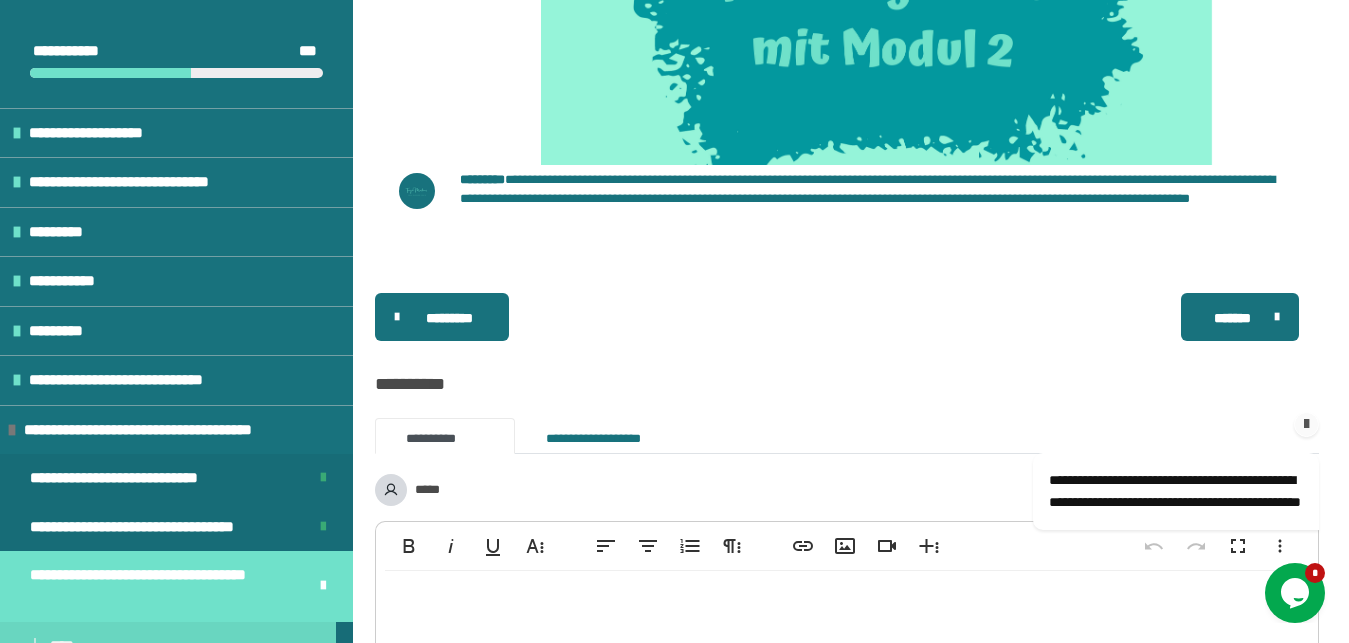 click on "**********" at bounding box center [1149, 397] 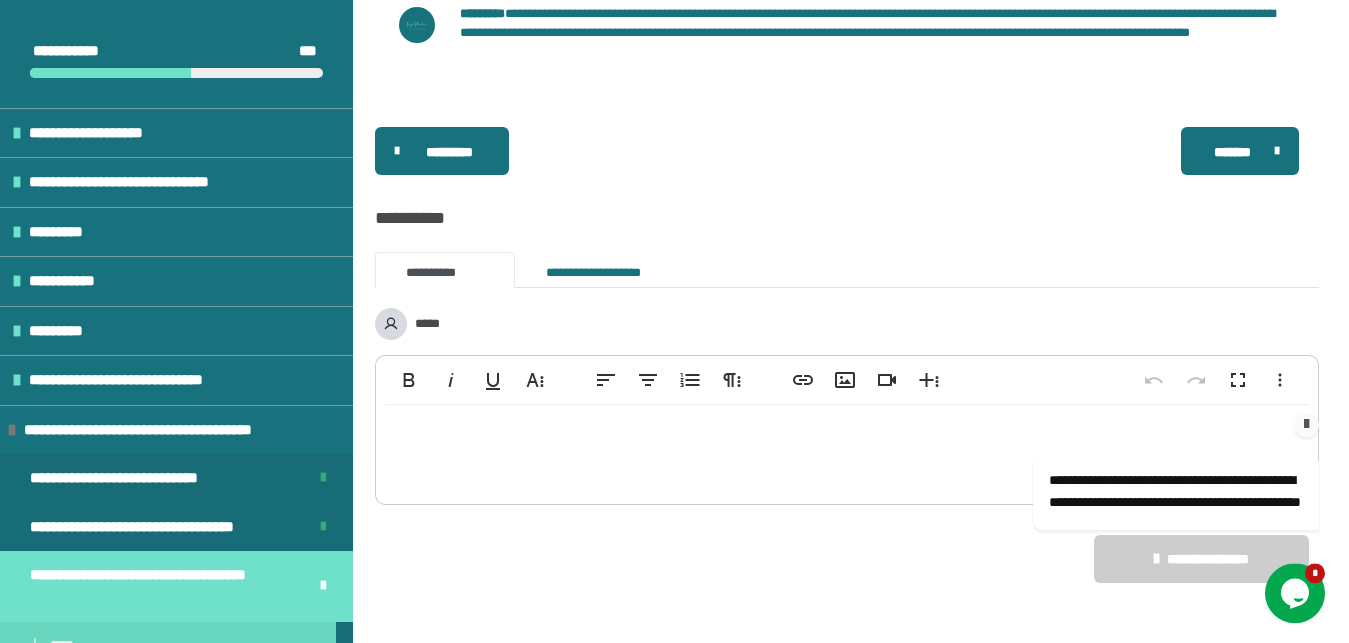 scroll, scrollTop: 1111, scrollLeft: 0, axis: vertical 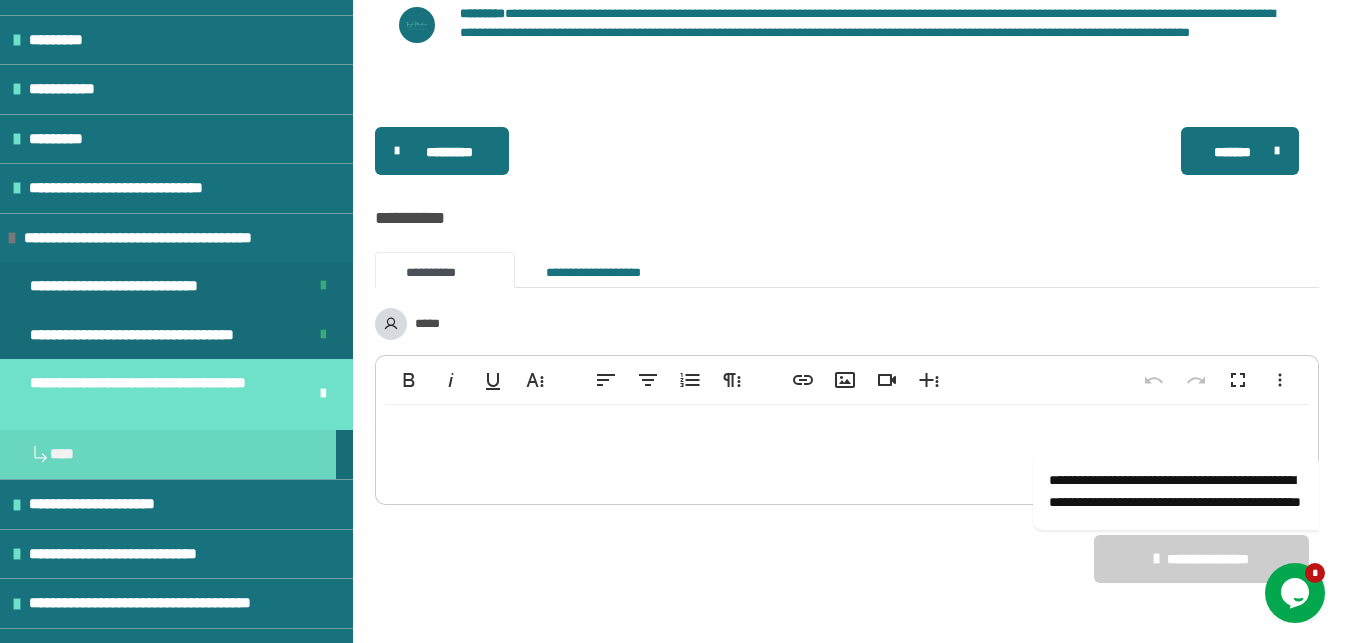 click at bounding box center (323, 394) 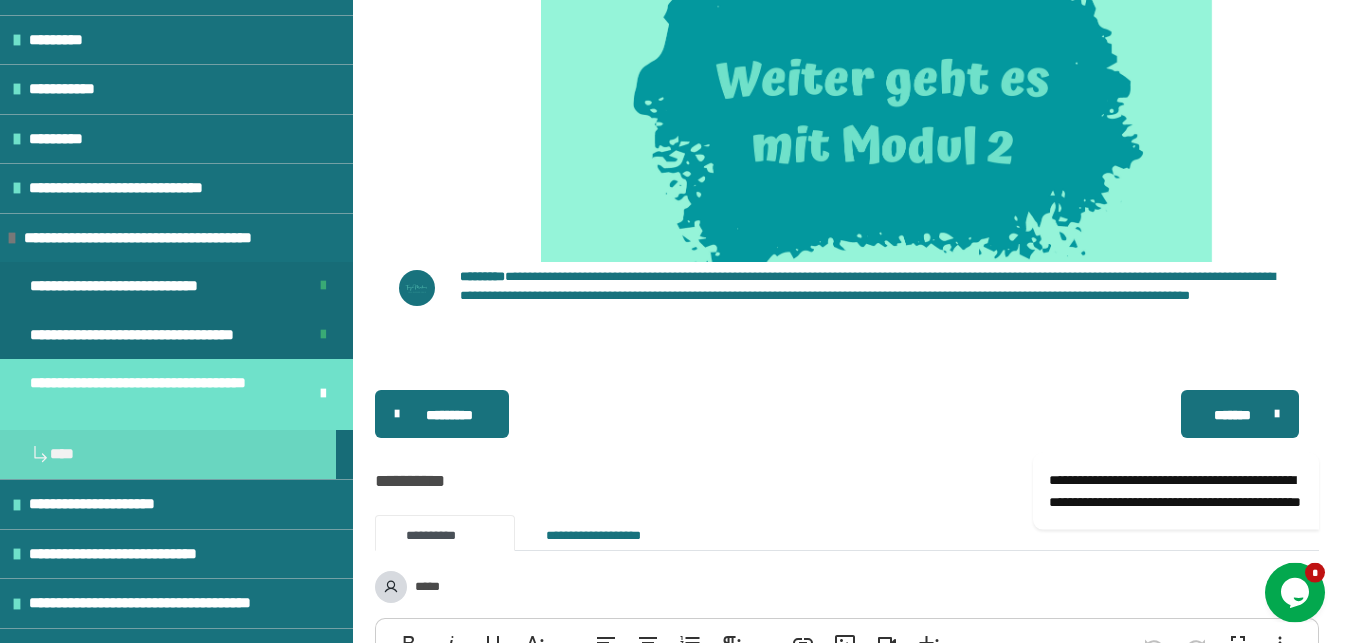 scroll, scrollTop: 870, scrollLeft: 0, axis: vertical 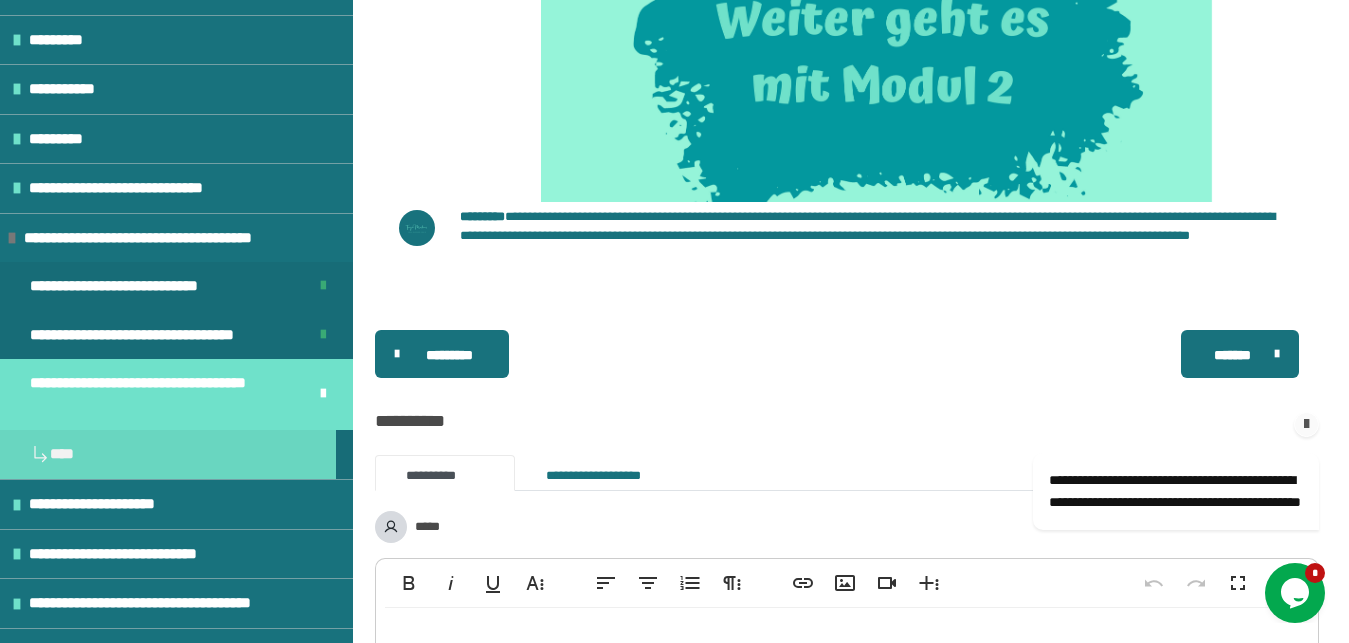 click at bounding box center [1150, 424] 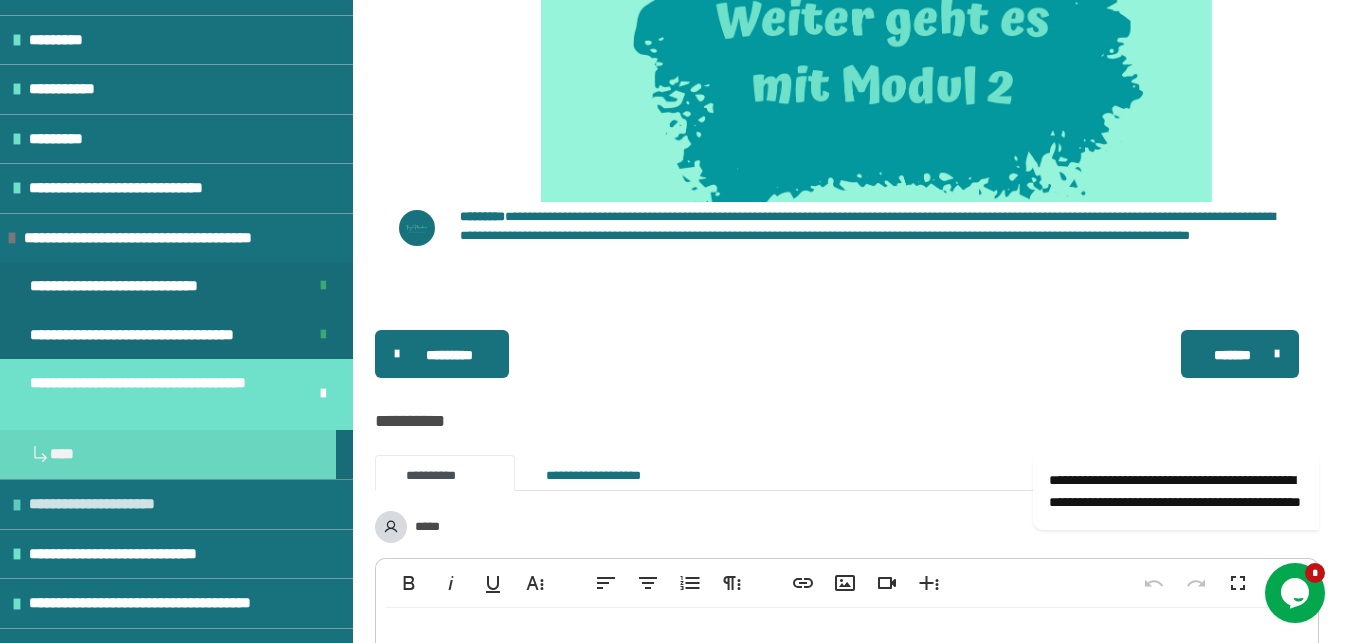 click on "**********" at bounding box center [108, 504] 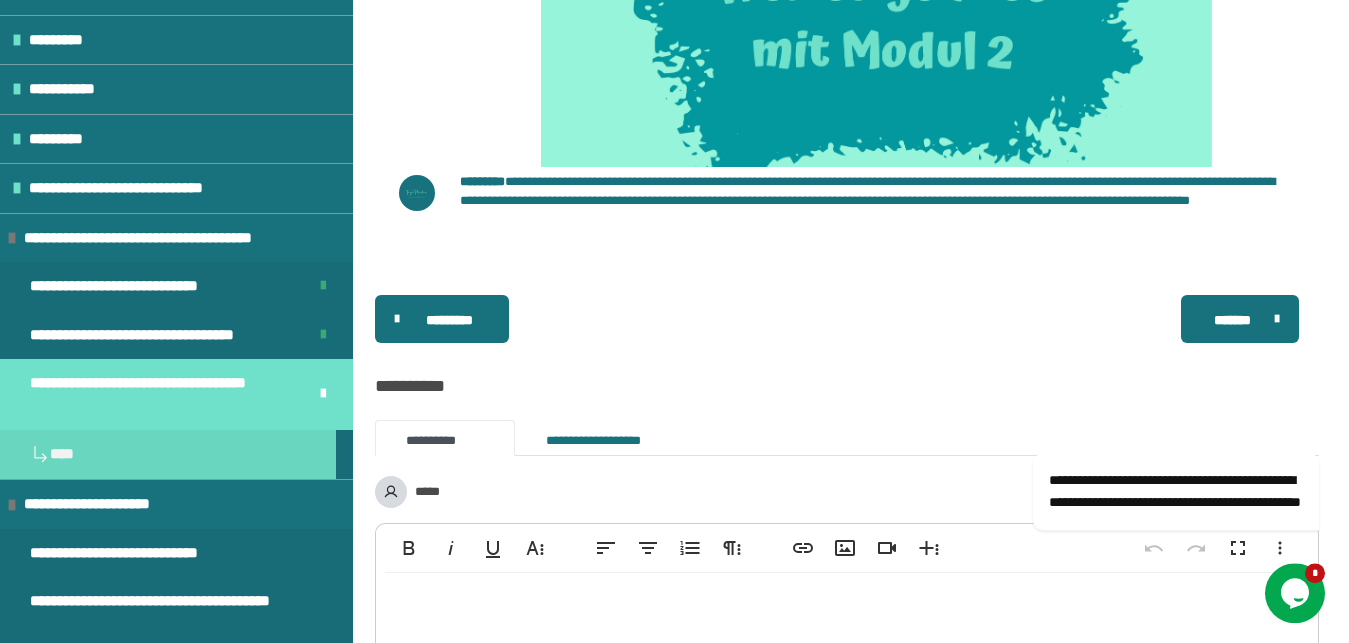 scroll, scrollTop: 1112, scrollLeft: 0, axis: vertical 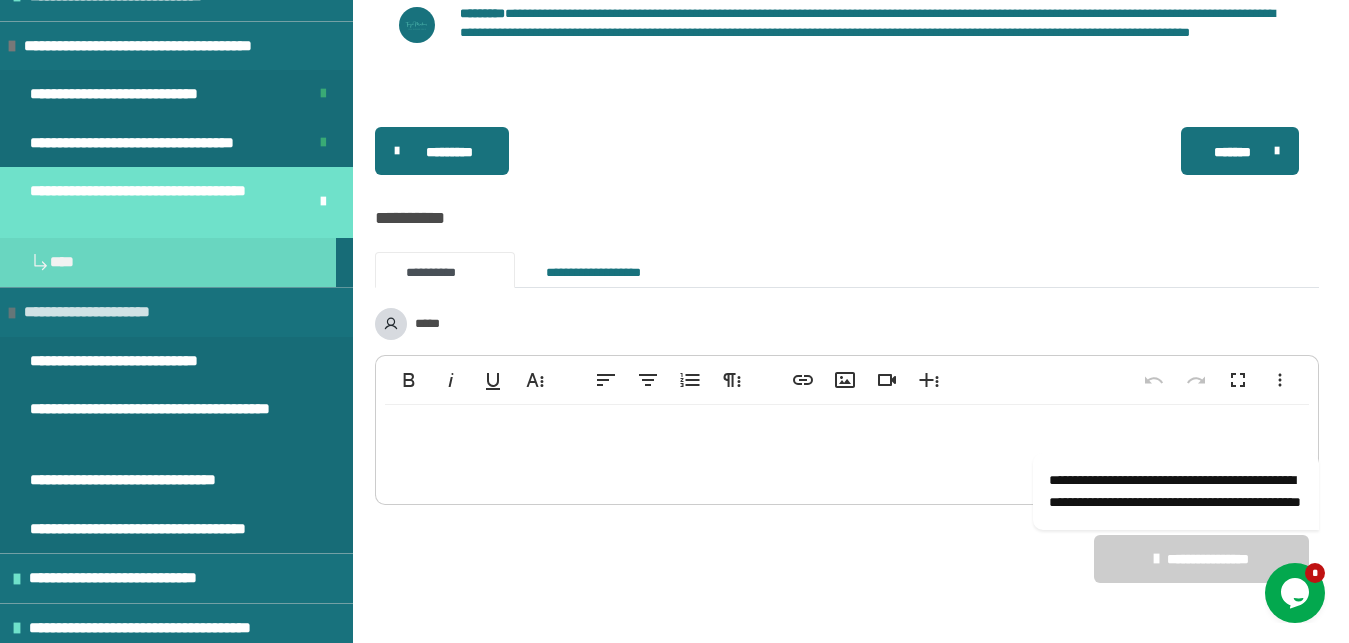 click on "**********" at bounding box center (103, 312) 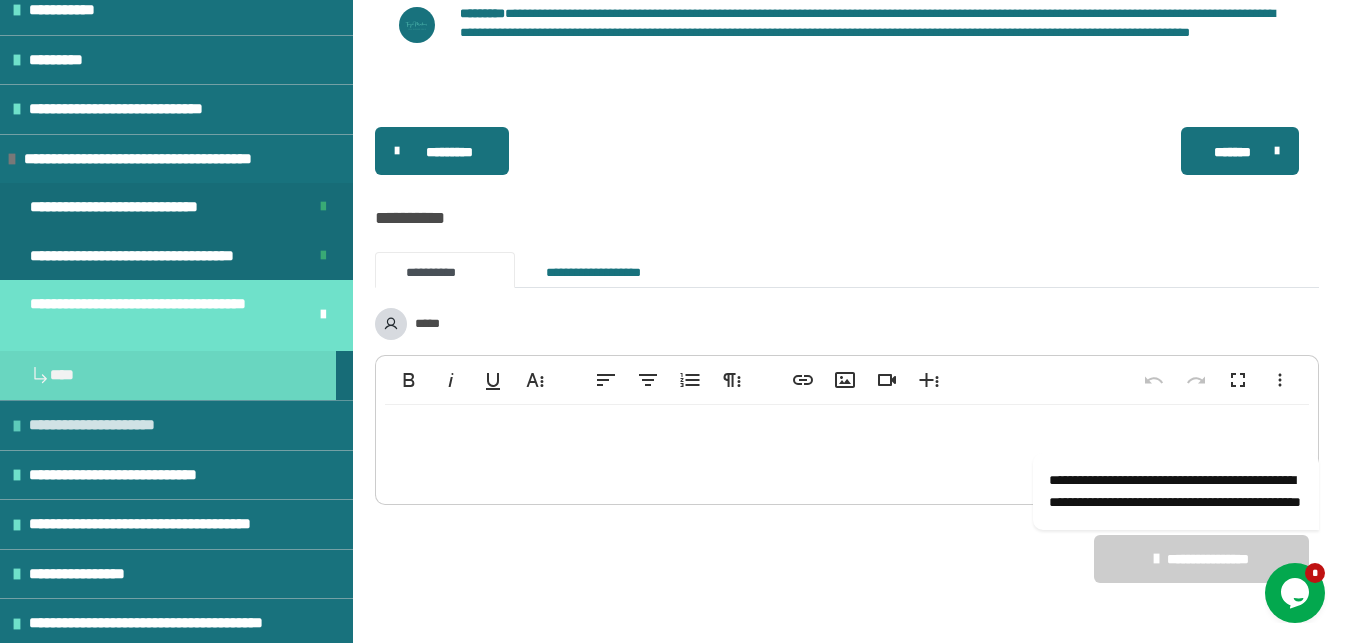 scroll, scrollTop: 271, scrollLeft: 0, axis: vertical 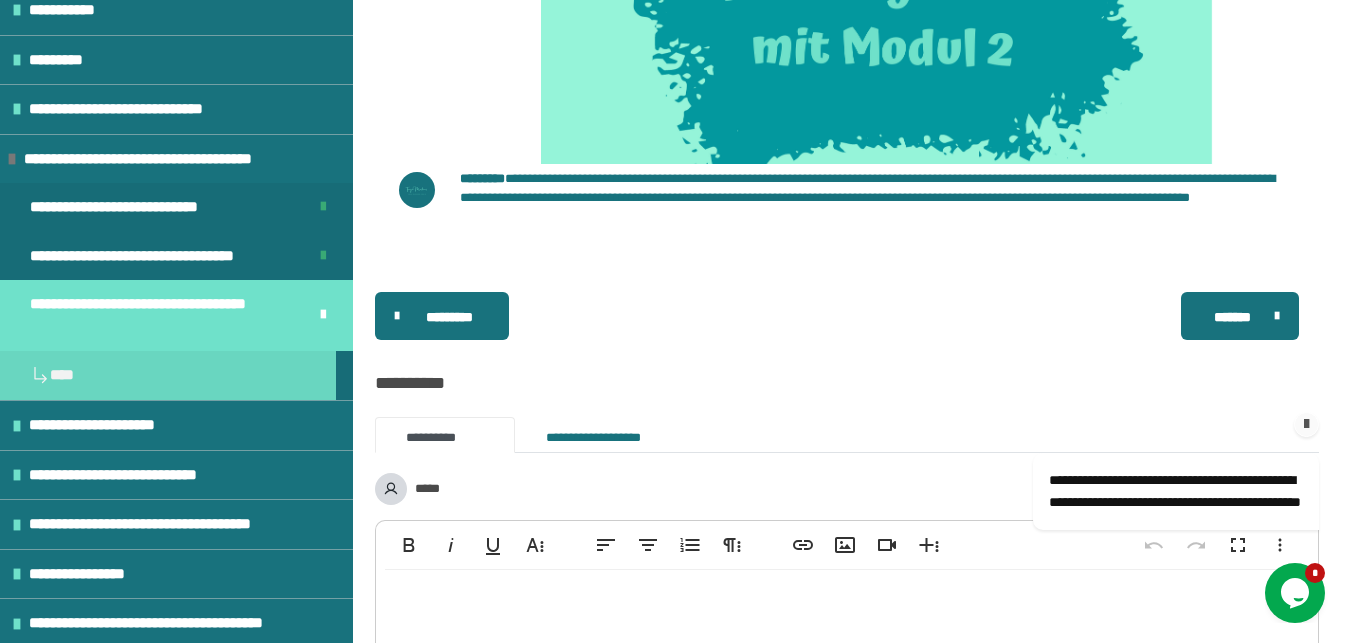 click on "**********" at bounding box center [1149, 397] 